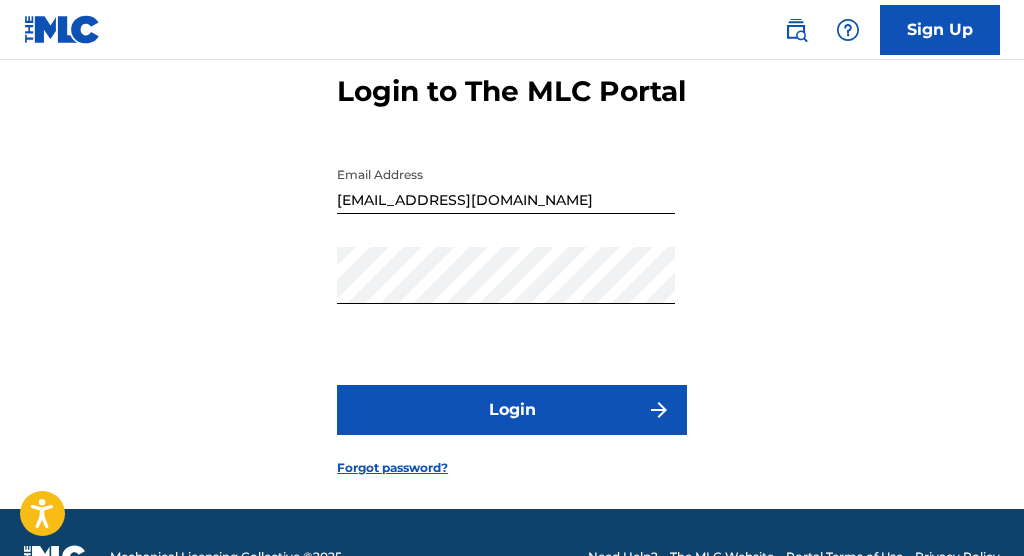 scroll, scrollTop: 0, scrollLeft: 0, axis: both 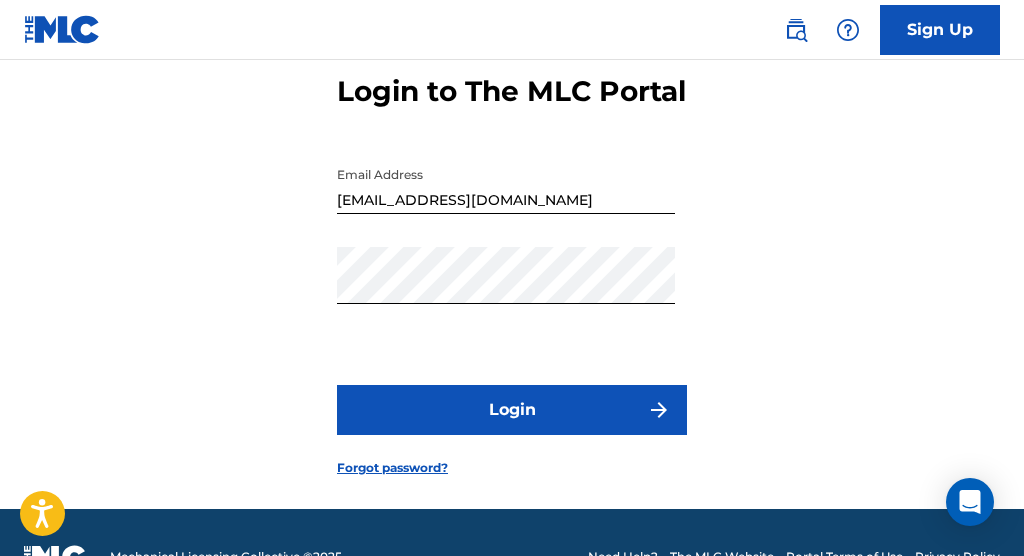 click on "Login" at bounding box center (512, 410) 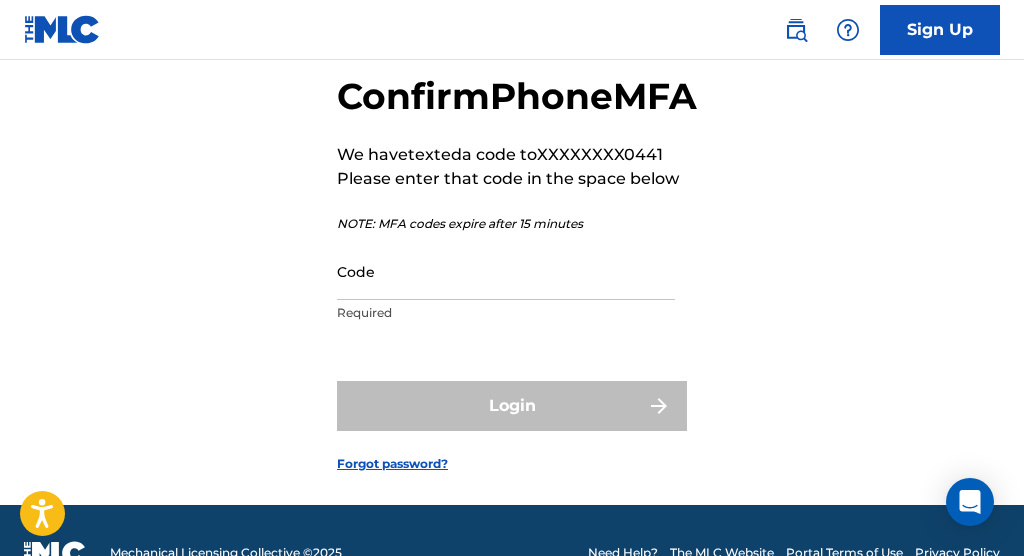 click on "Code" at bounding box center (506, 271) 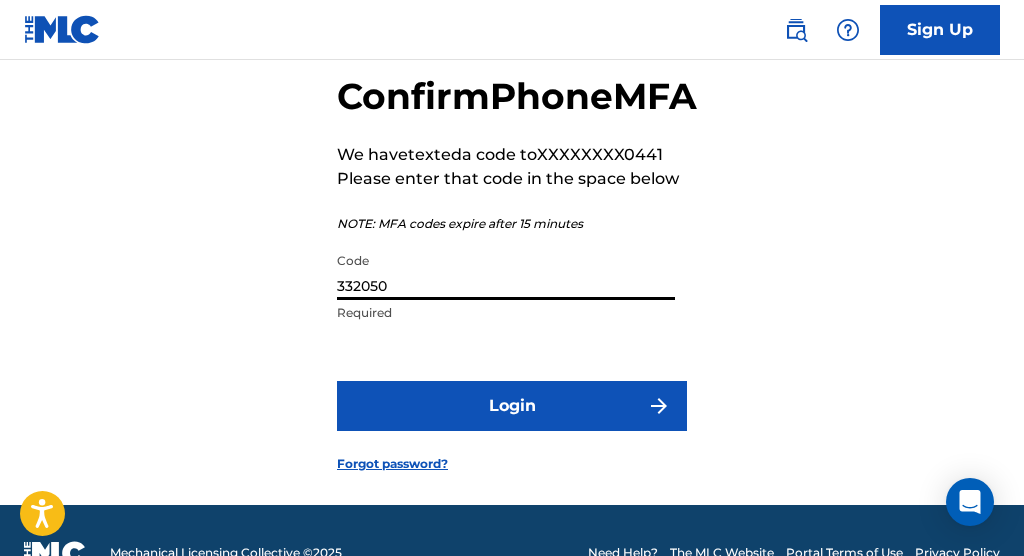 type on "332050" 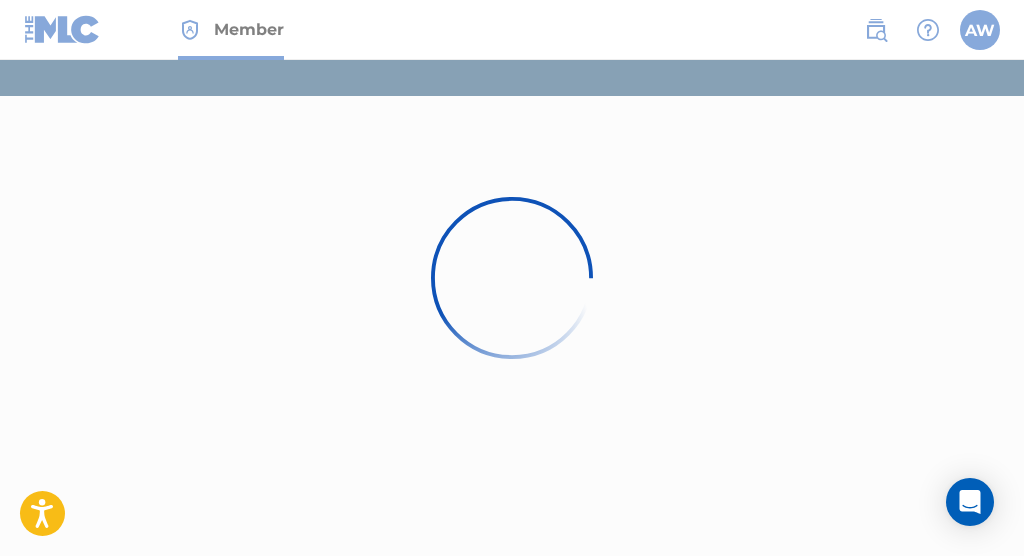 scroll, scrollTop: 0, scrollLeft: 0, axis: both 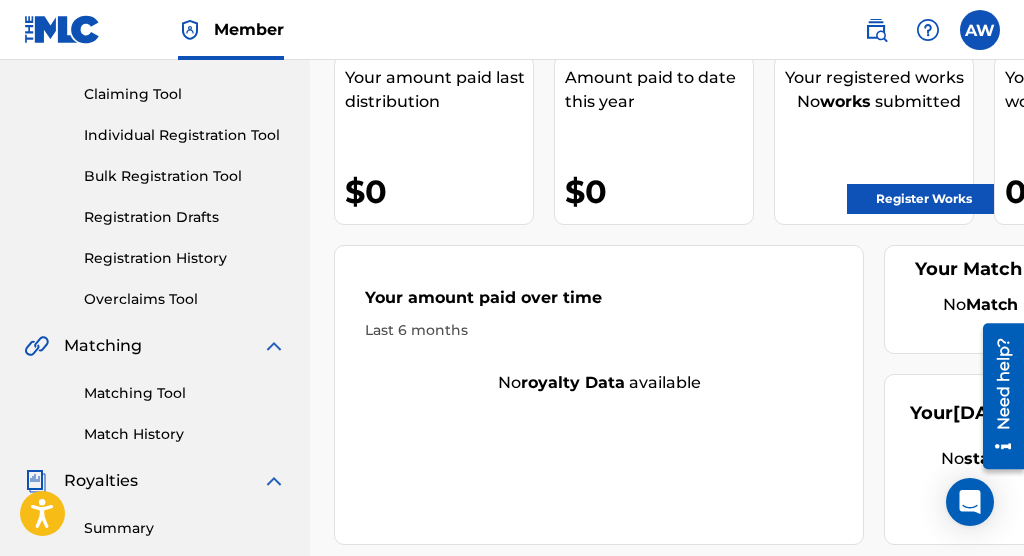 click on "Individual Registration Tool" at bounding box center (185, 135) 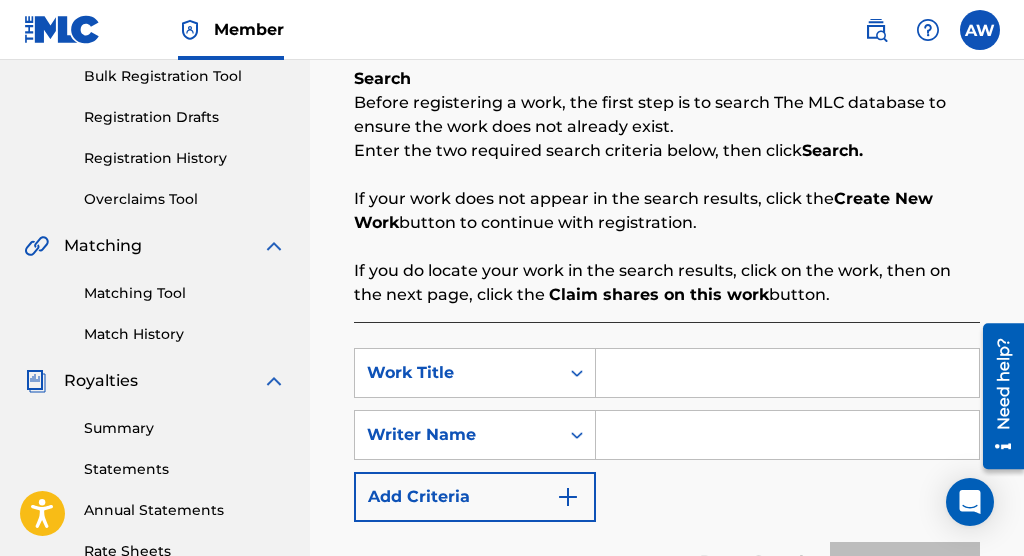 scroll, scrollTop: 200, scrollLeft: 0, axis: vertical 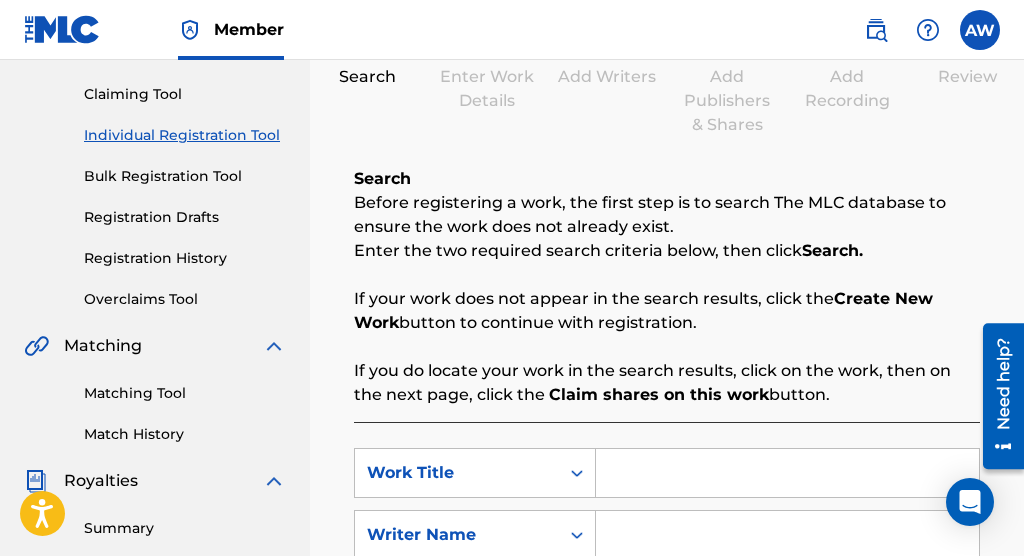 click on "Overclaims Tool" at bounding box center [185, 299] 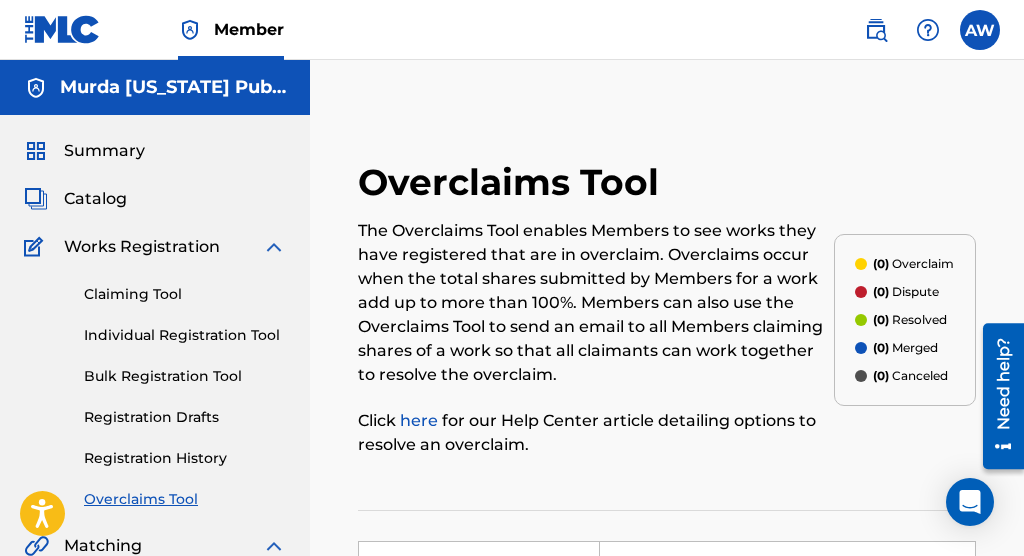 click on "here" at bounding box center [419, 420] 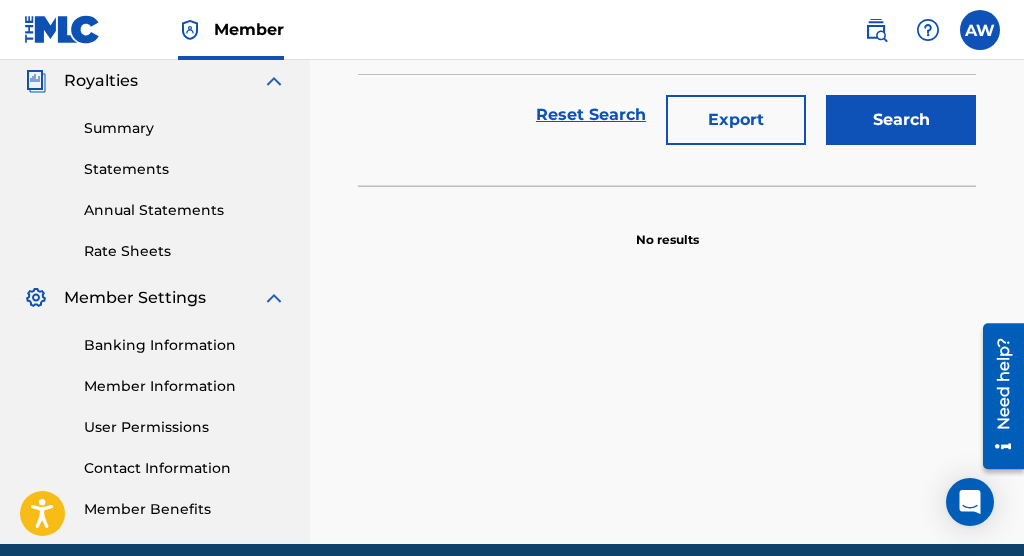 scroll, scrollTop: 684, scrollLeft: 0, axis: vertical 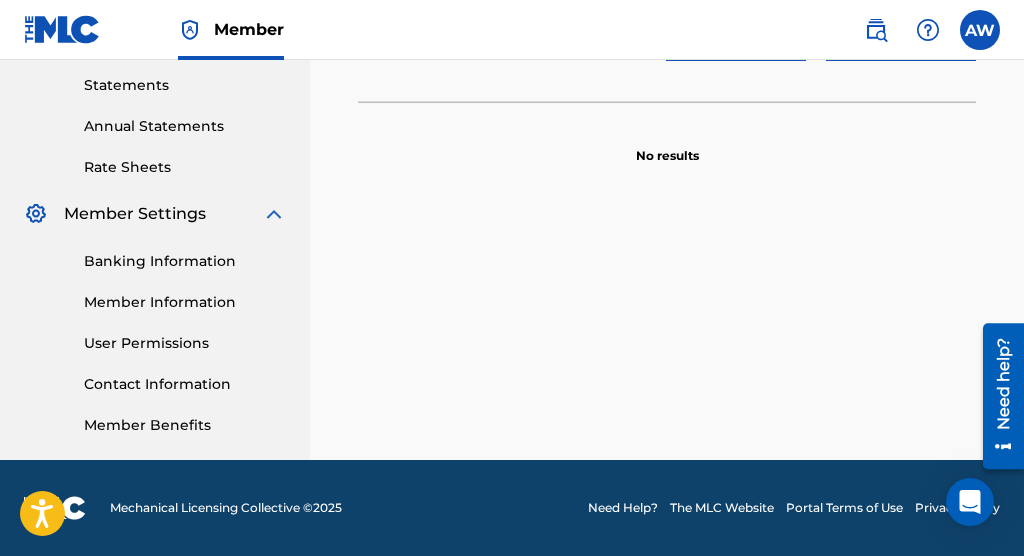click on "Overclaims Tool The Overclaims Tool enables Members to see works they have registered that are in overclaim. Overclaims occur when the total shares submitted by Members for a work add up to more than 100%. Members can also use the Overclaims Tool to send an email to all Members claiming shares of a work so that all claimants can work together to resolve the overclaim. Click   here   for our Help Center article detailing options to resolve an overclaim. (0)   Overclaim (0)   Dispute (0)   Resolved (0)   Merged (0)   Canceled SearchWithCriteria4f89c2ce-b249-421a-afe7-61bcfdecd17c Work Title Filter Status of Overclaim Overclaim Dispute Resolved Merged Canceled Sort By Most Recent Overclaim Remaining Action Time Document Status Document Needed Document Pending Review Document Accepted Amendment Status Document Needed Document Pending Review Document Accepted Remove Filters Apply Filters Filters ( 1 ) Reset Search Export Search No results" at bounding box center (667, -7) 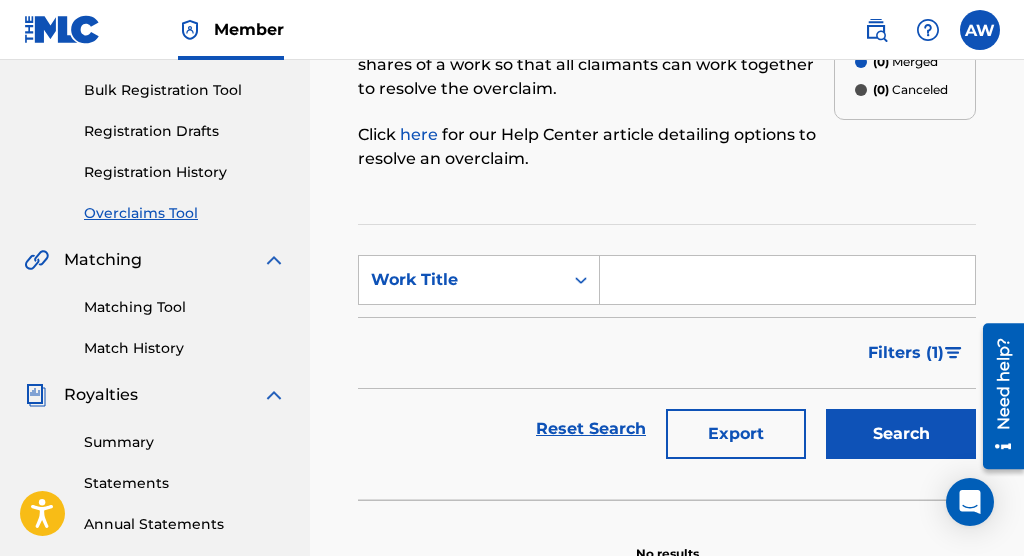 scroll, scrollTop: 284, scrollLeft: 0, axis: vertical 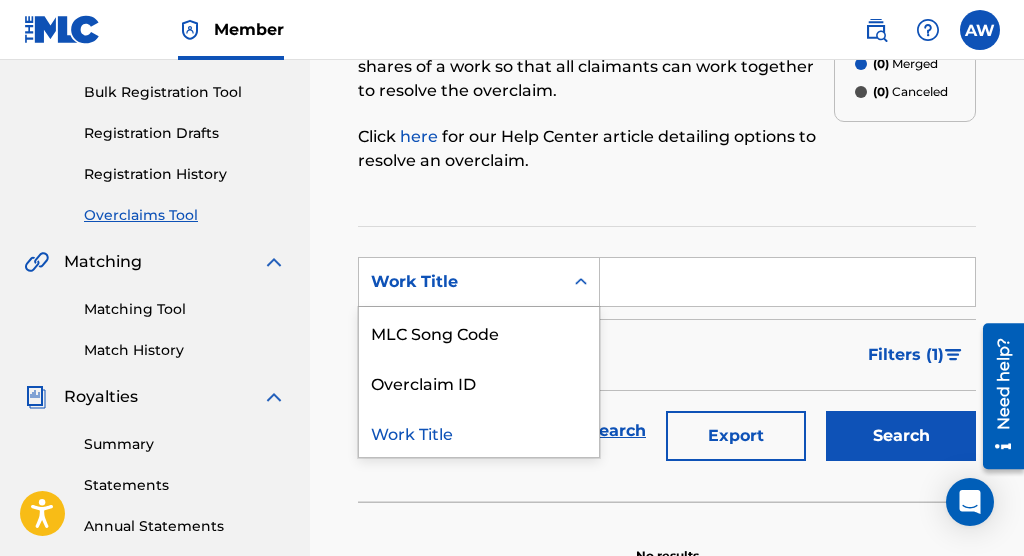 click at bounding box center [581, 282] 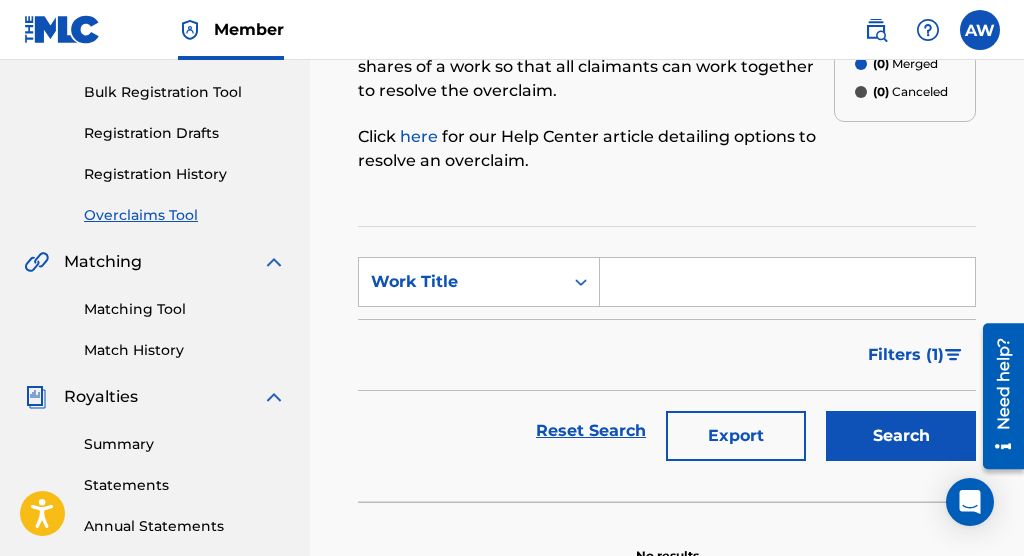 click on "Filters ( 1 )" at bounding box center (667, 355) 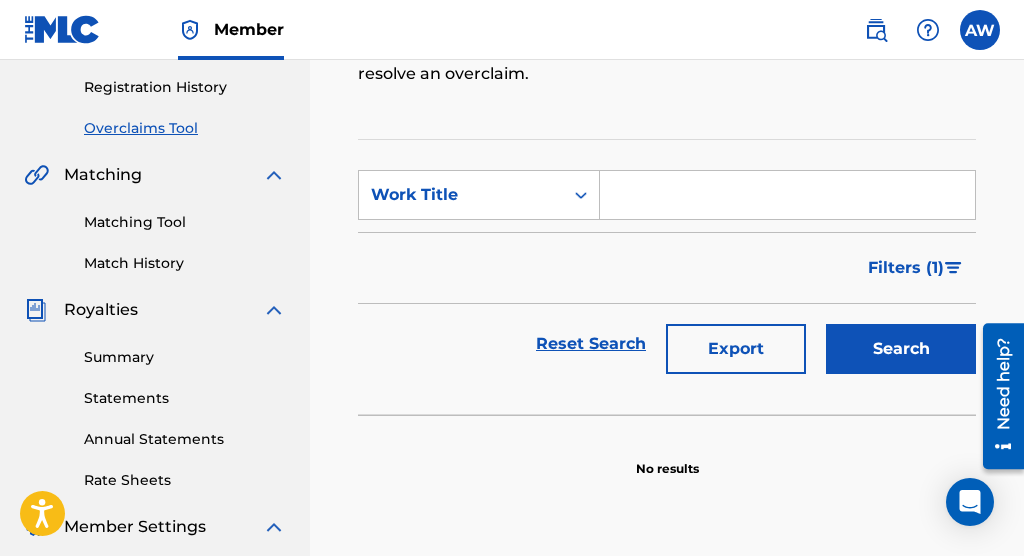 scroll, scrollTop: 400, scrollLeft: 0, axis: vertical 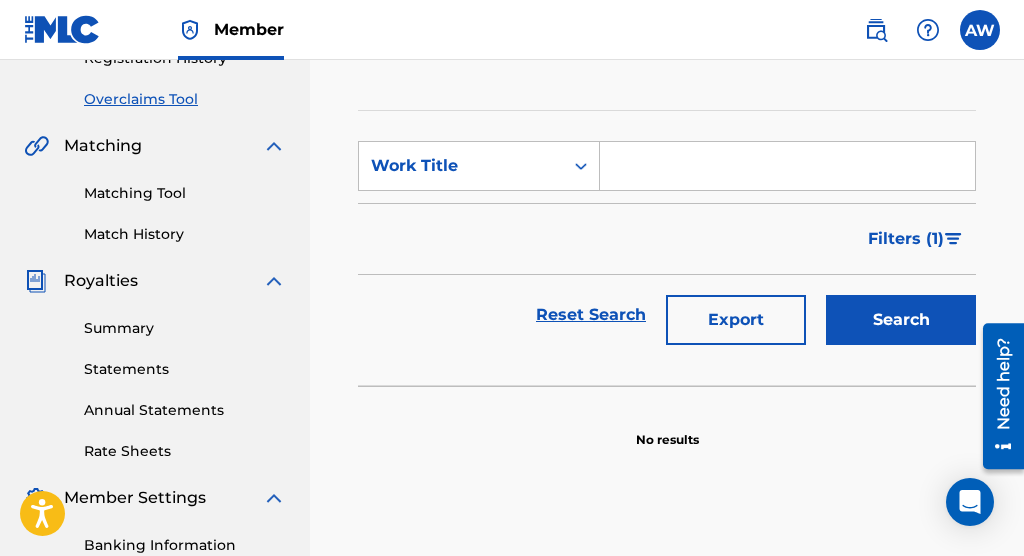 click on "Rate Sheets" at bounding box center [185, 451] 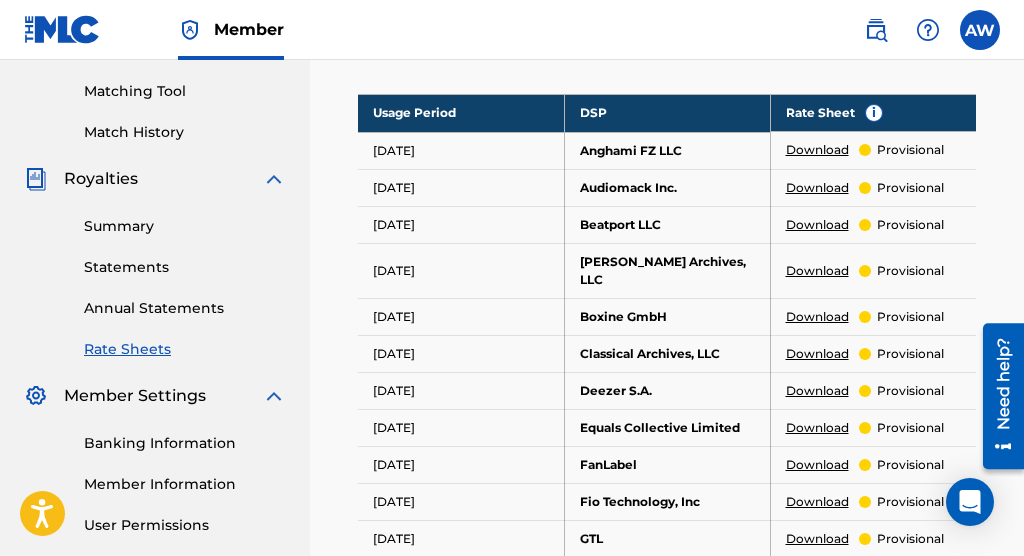 scroll, scrollTop: 400, scrollLeft: 0, axis: vertical 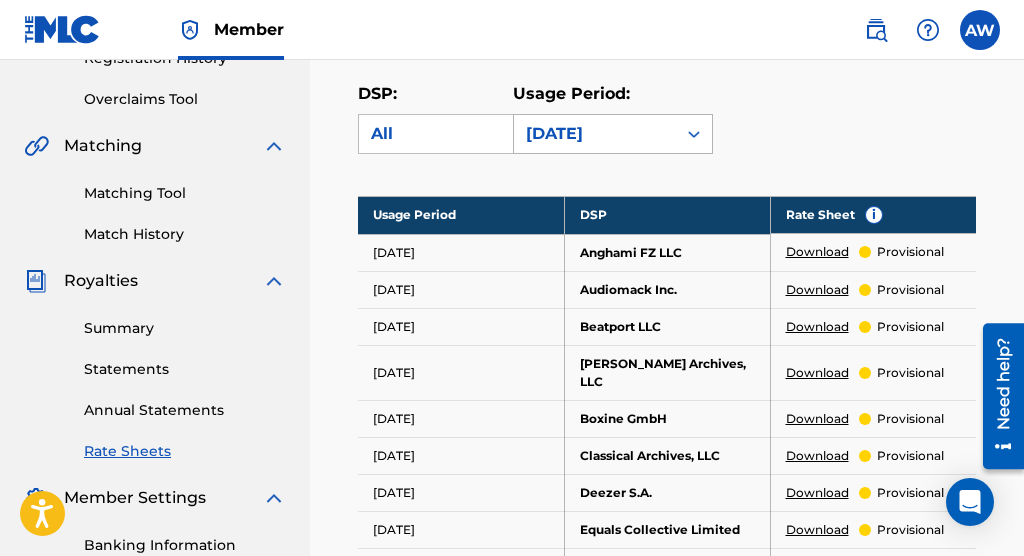 click 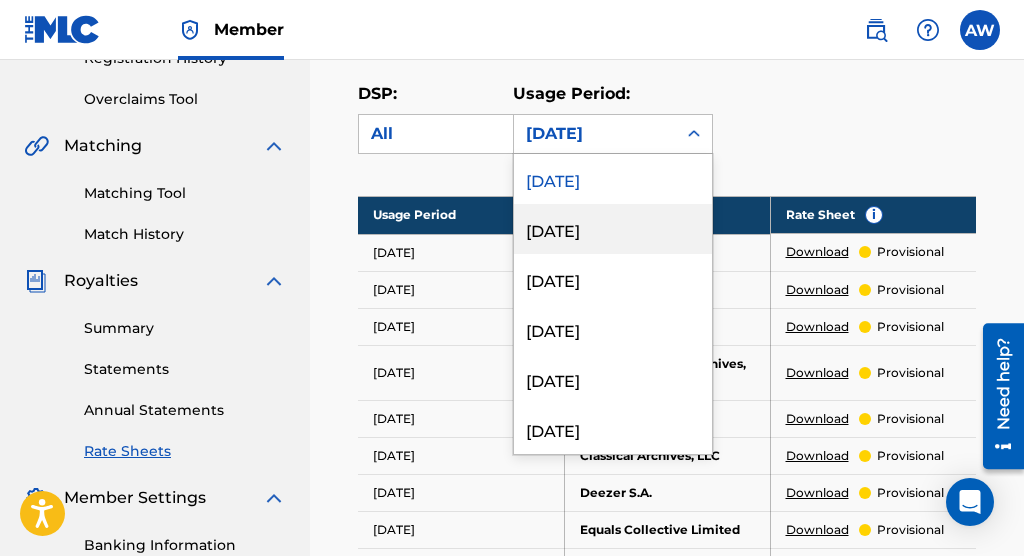 click on "[DATE]" at bounding box center (613, 229) 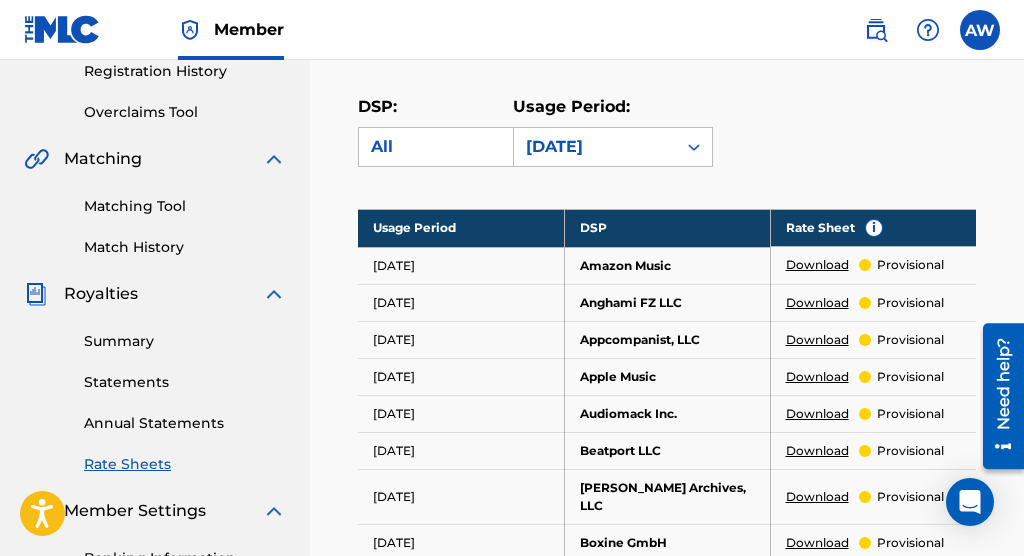 scroll, scrollTop: 300, scrollLeft: 0, axis: vertical 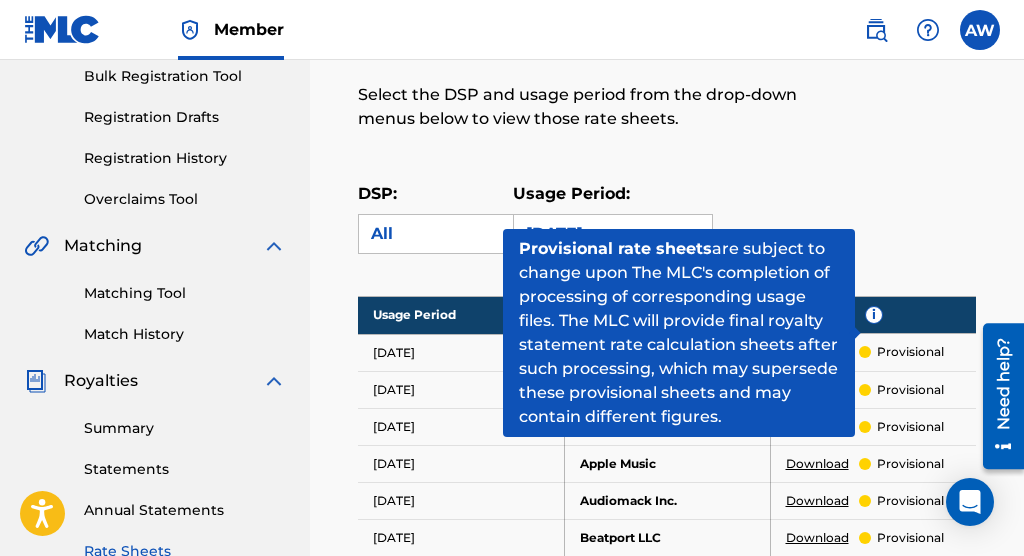 click on "i" at bounding box center (874, 315) 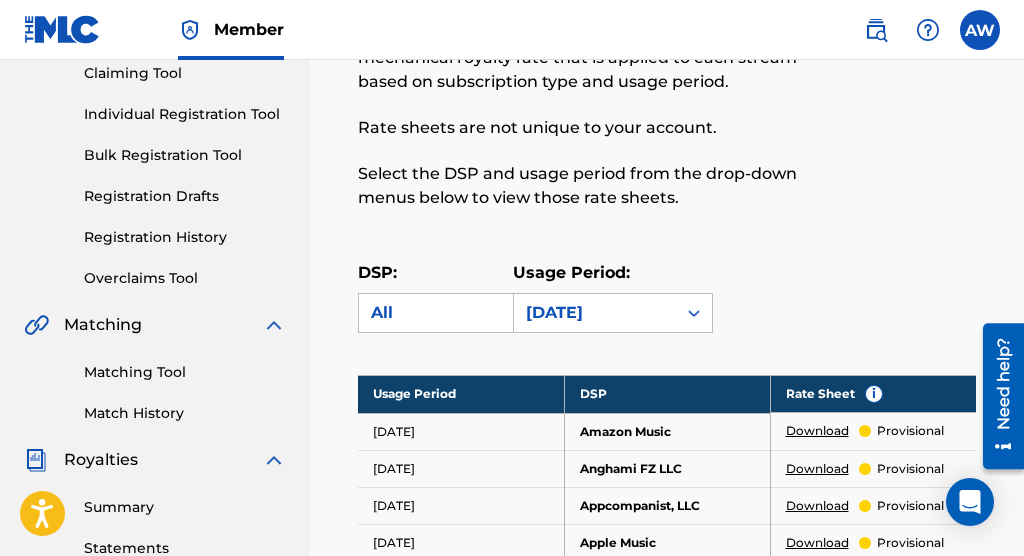 scroll, scrollTop: 121, scrollLeft: 0, axis: vertical 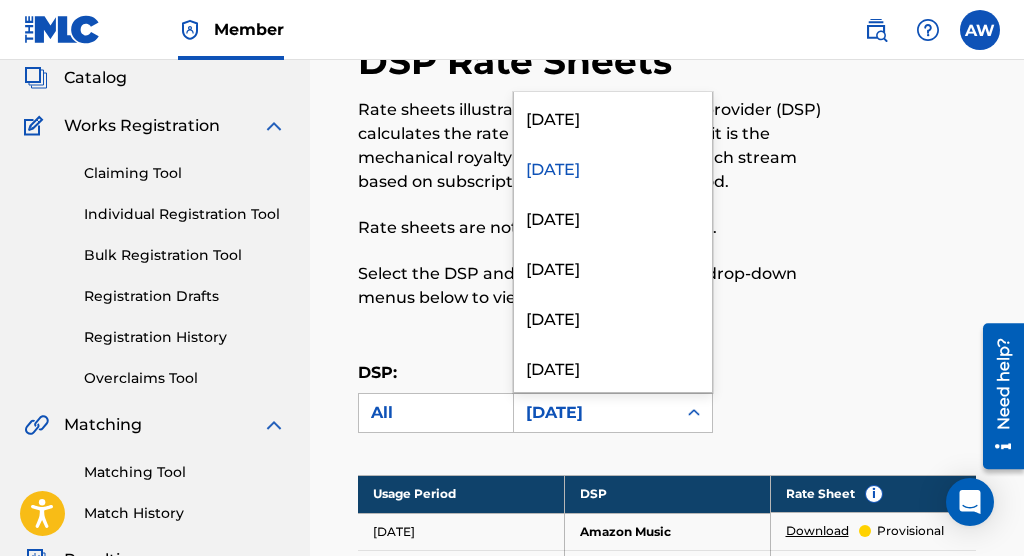 click on "[DATE]" at bounding box center [595, 413] 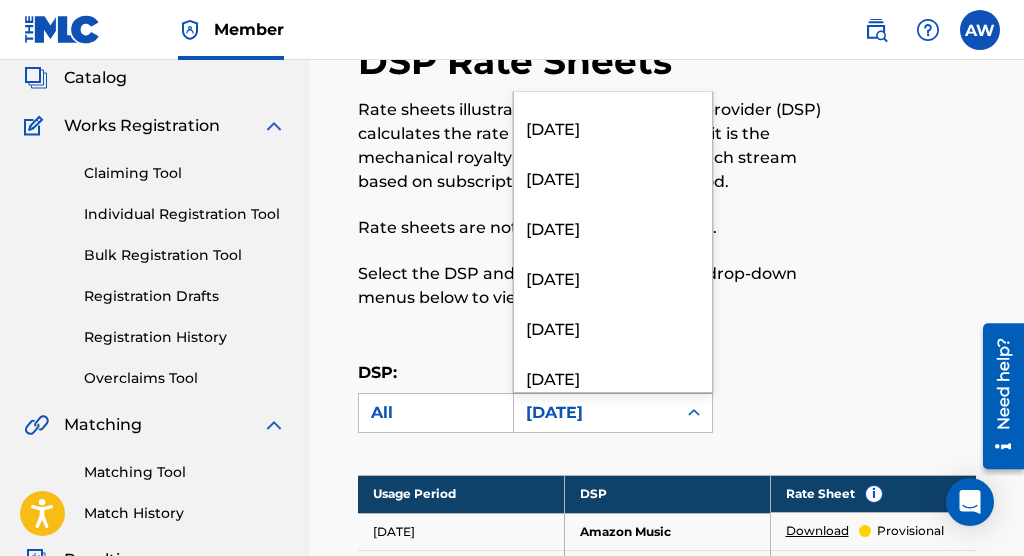 scroll, scrollTop: 2746, scrollLeft: 0, axis: vertical 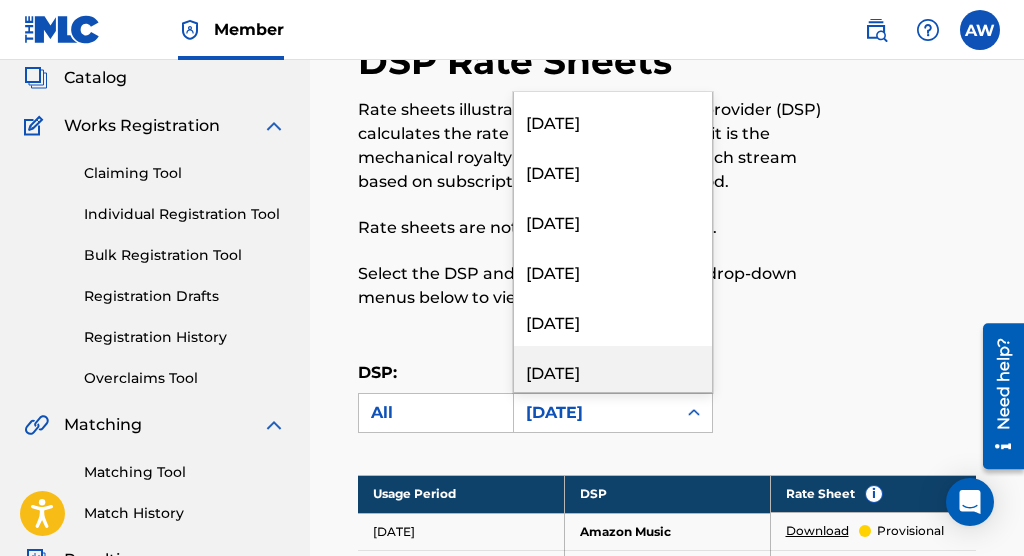 click on "[DATE]" at bounding box center (613, 371) 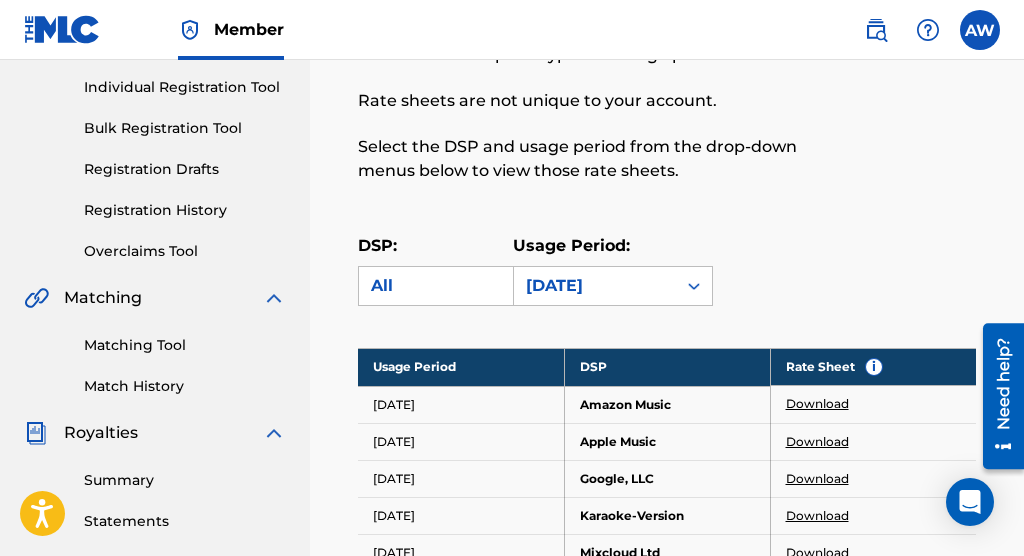 scroll, scrollTop: 121, scrollLeft: 0, axis: vertical 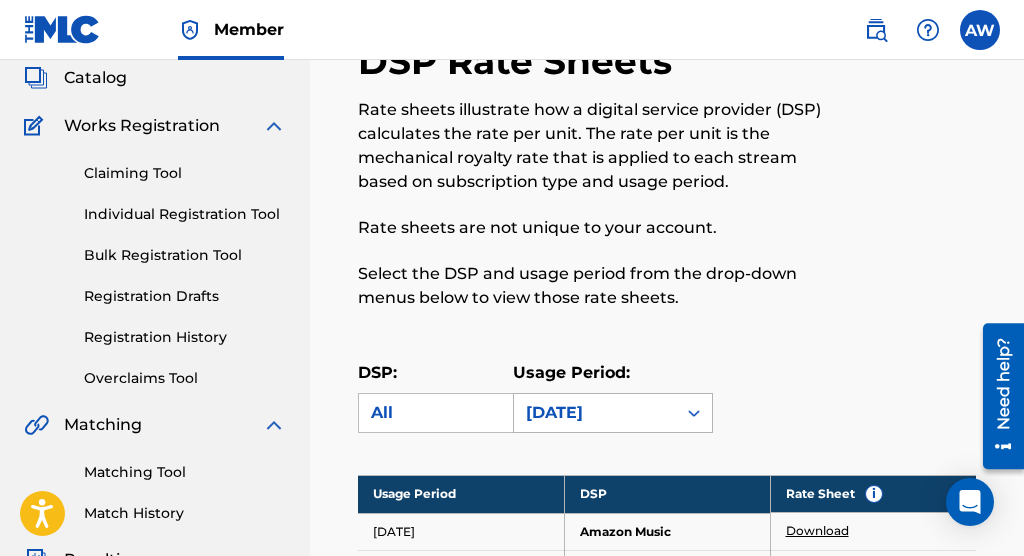click on "[DATE]" at bounding box center (595, 413) 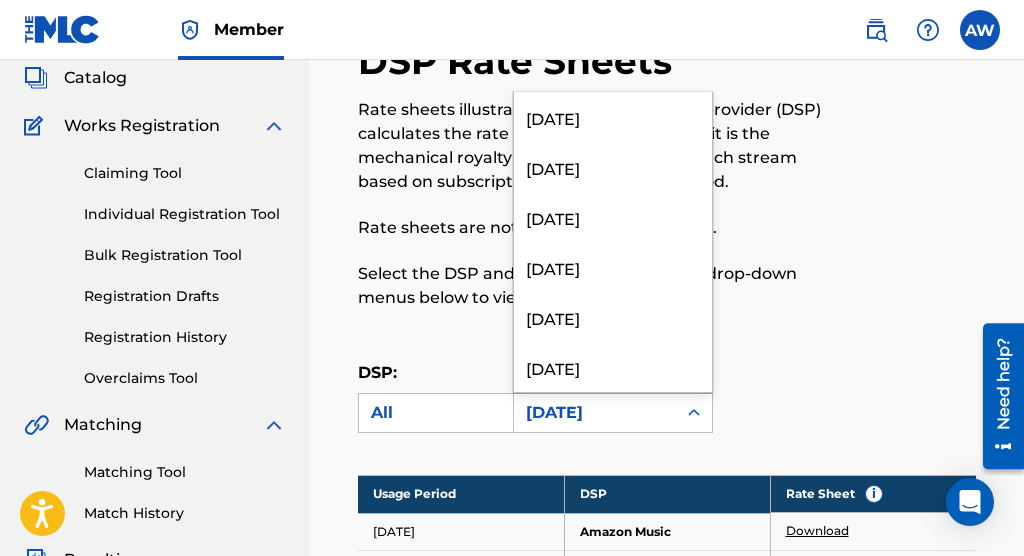 scroll, scrollTop: 2766, scrollLeft: 0, axis: vertical 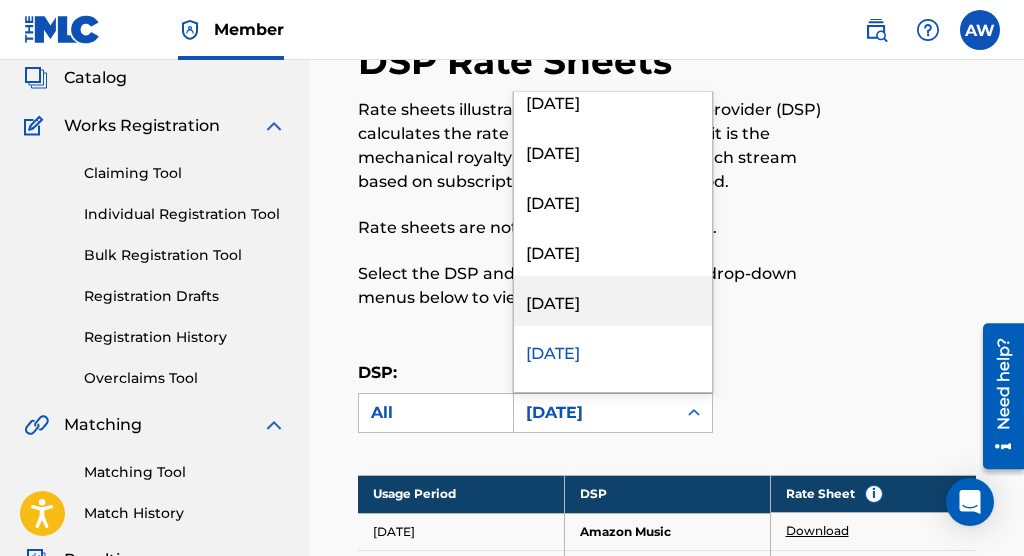click on "[DATE]" at bounding box center (613, 301) 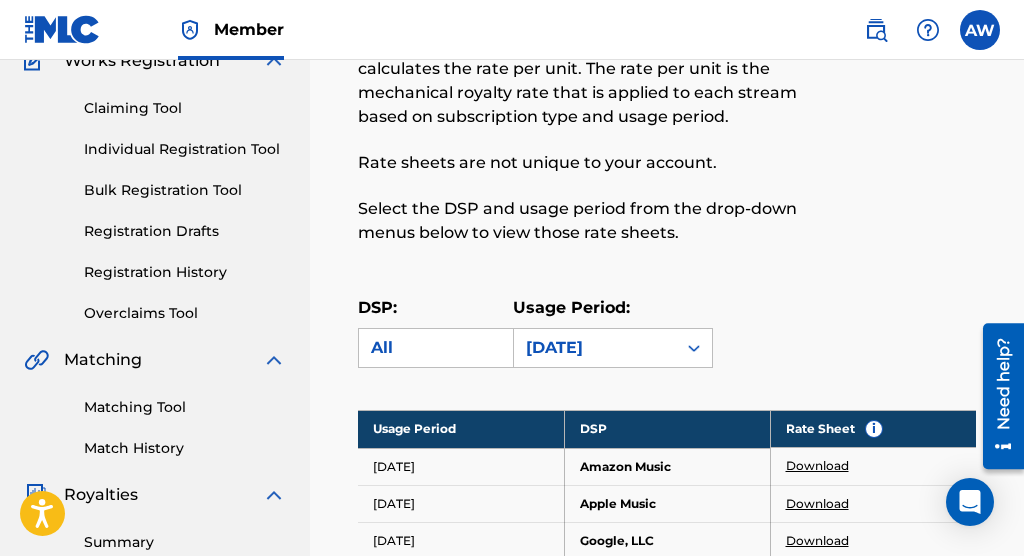 scroll, scrollTop: 121, scrollLeft: 0, axis: vertical 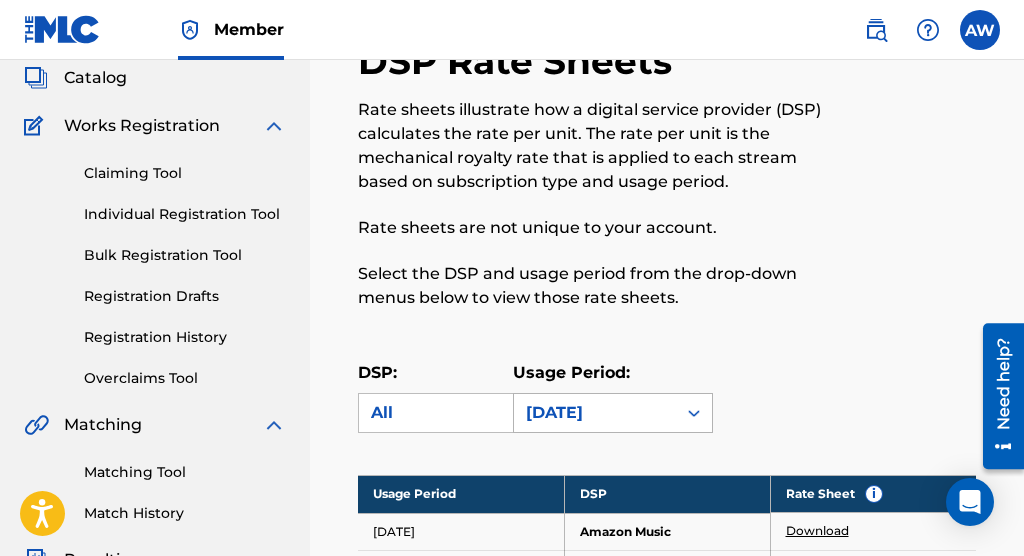 click on "[DATE]" at bounding box center [595, 413] 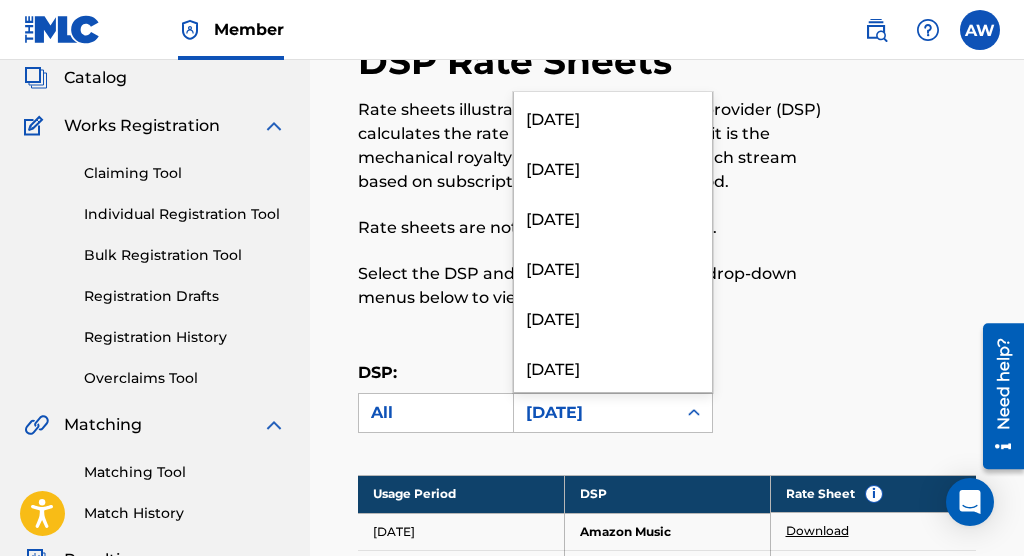 scroll, scrollTop: 2716, scrollLeft: 0, axis: vertical 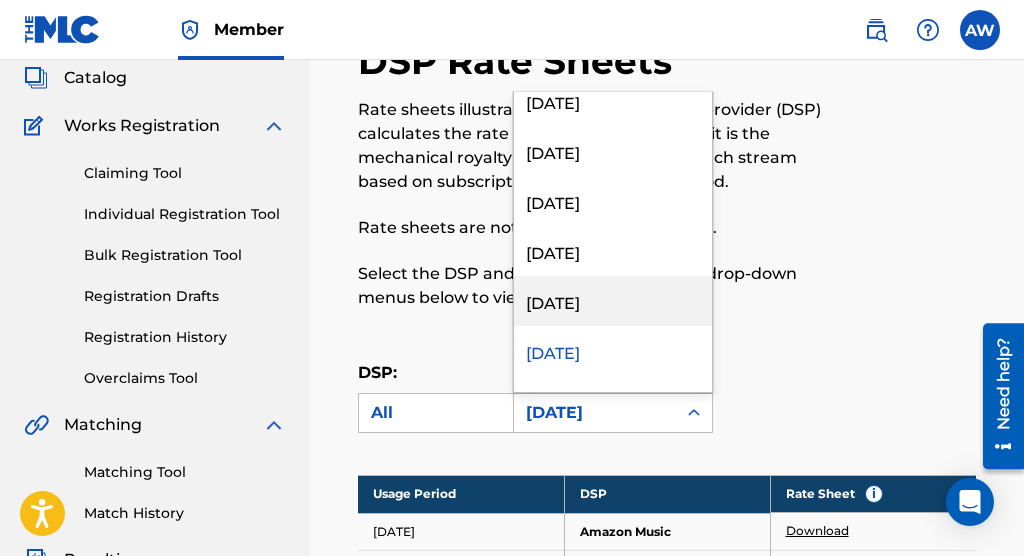 click on "[DATE]" at bounding box center [613, 301] 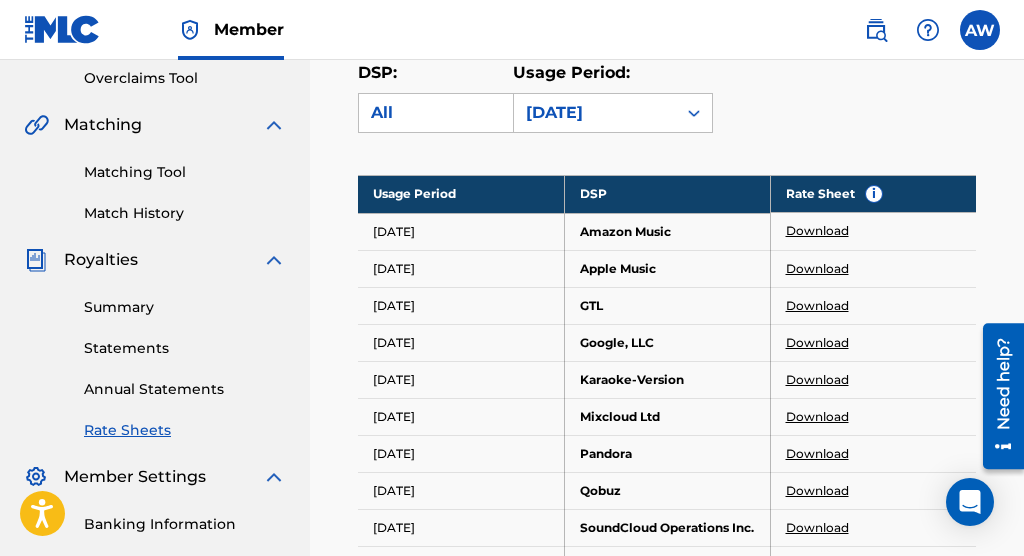 scroll, scrollTop: 221, scrollLeft: 0, axis: vertical 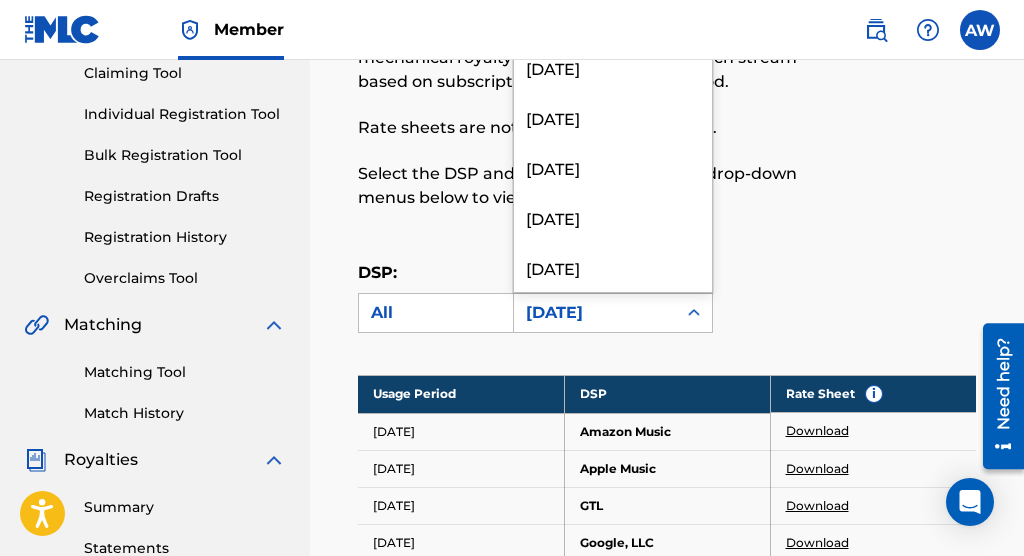 click on "[DATE]" at bounding box center [595, 313] 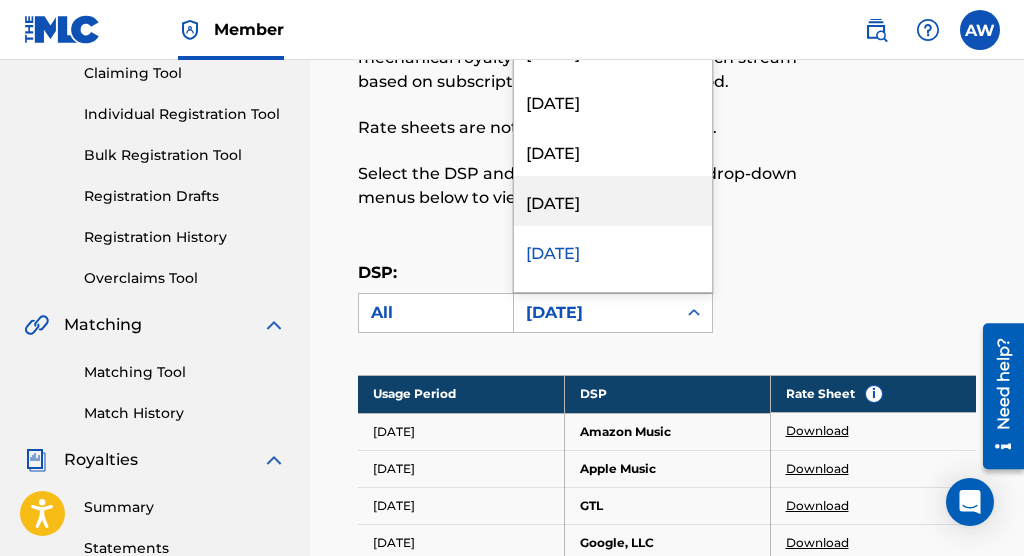 click on "[DATE]" at bounding box center (613, 201) 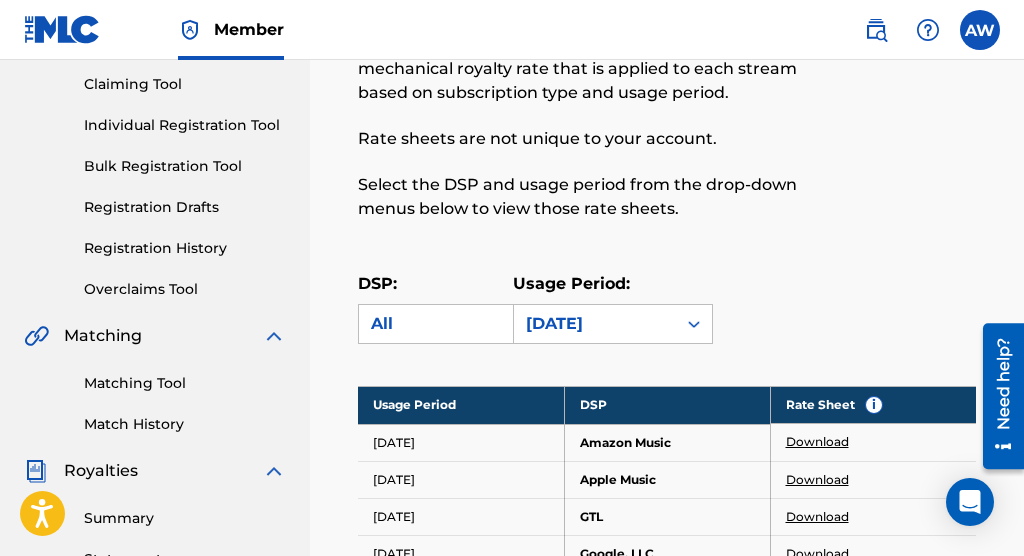 scroll, scrollTop: 121, scrollLeft: 0, axis: vertical 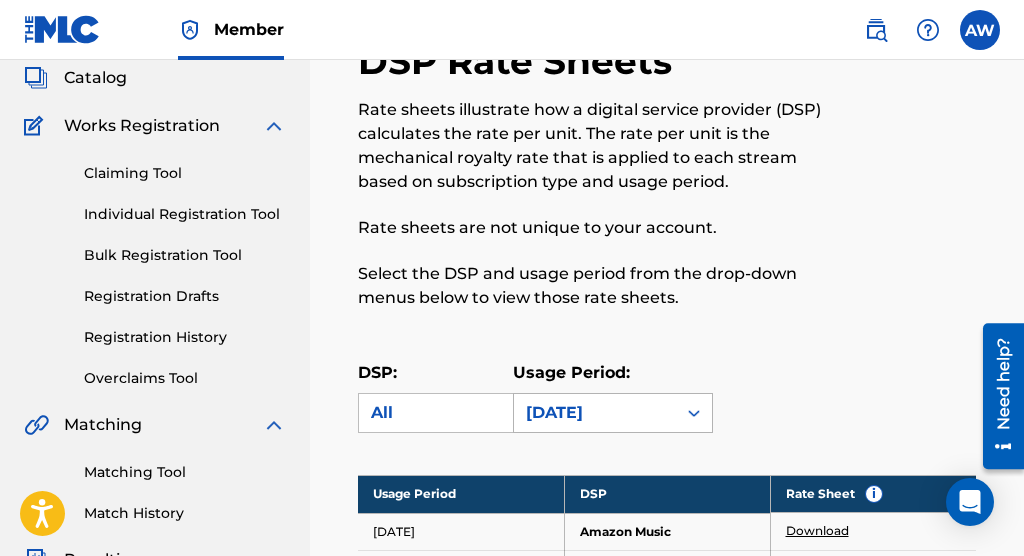 click on "[DATE]" at bounding box center [595, 413] 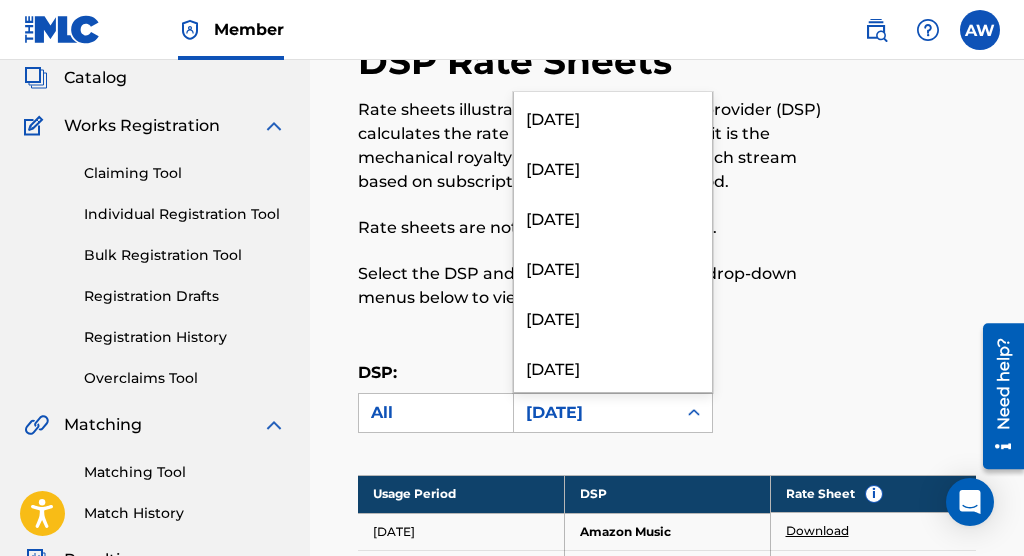 scroll, scrollTop: 2616, scrollLeft: 0, axis: vertical 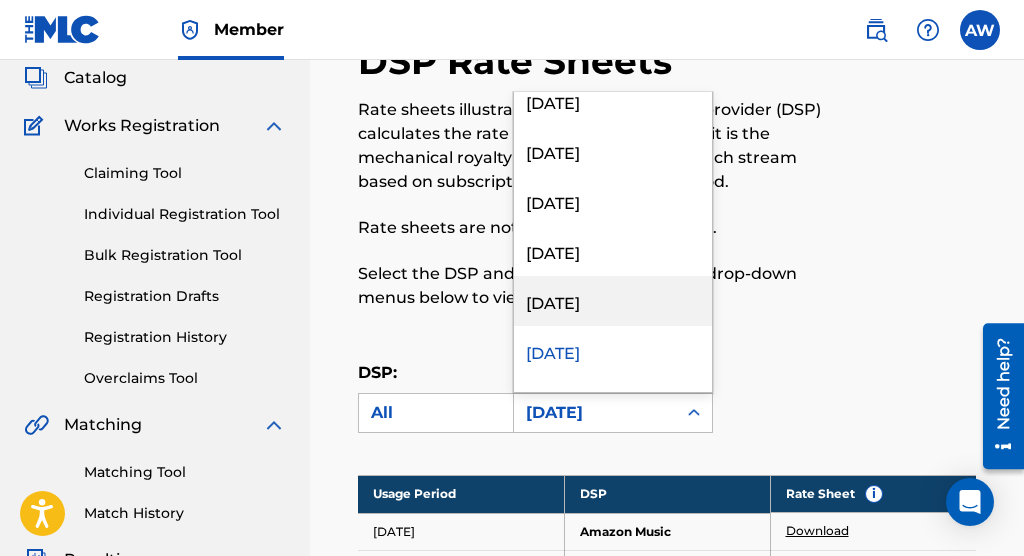 click on "[DATE]" at bounding box center (613, 301) 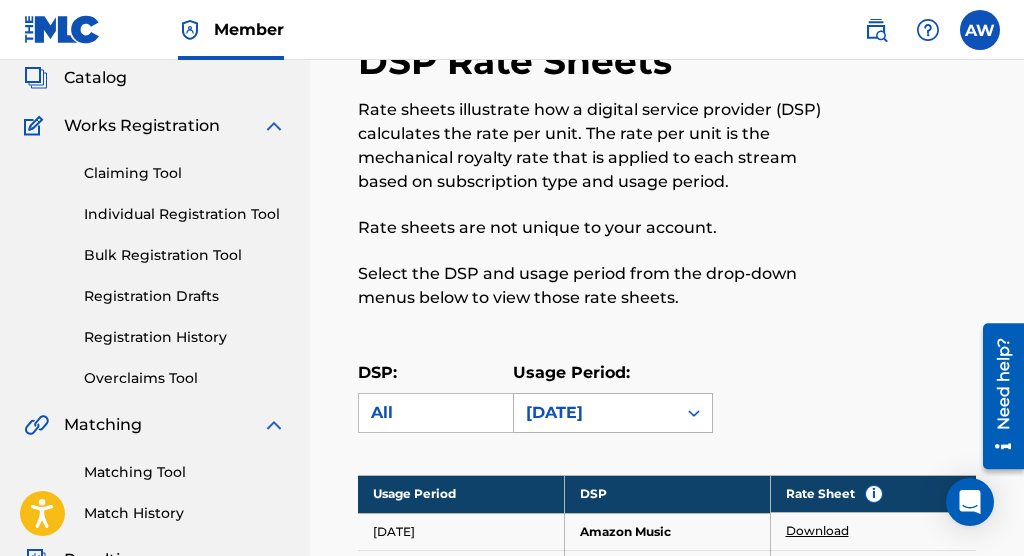 click on "[DATE]" at bounding box center (595, 413) 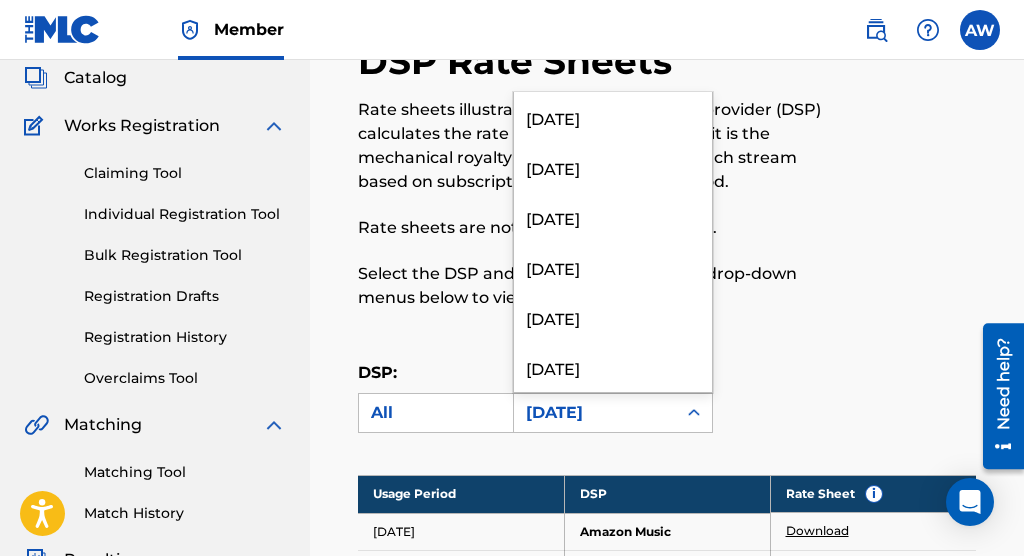 scroll, scrollTop: 2566, scrollLeft: 0, axis: vertical 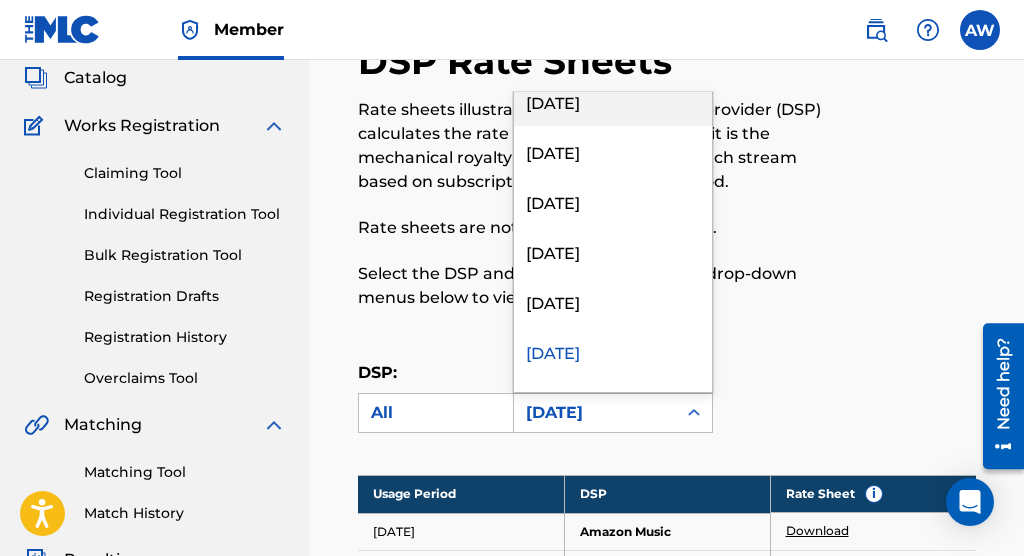 click on "[DATE]" at bounding box center (613, 101) 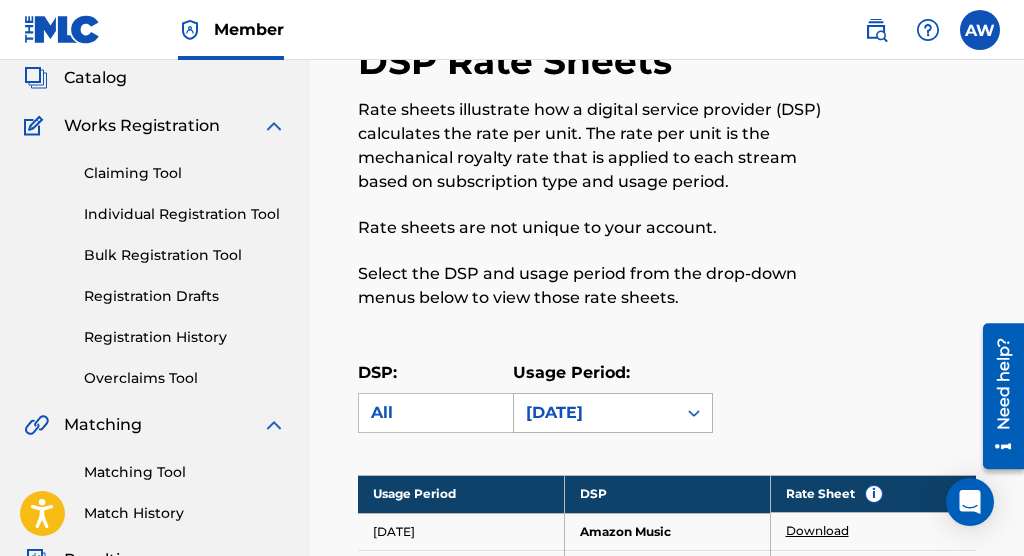 click on "[DATE]" at bounding box center (595, 413) 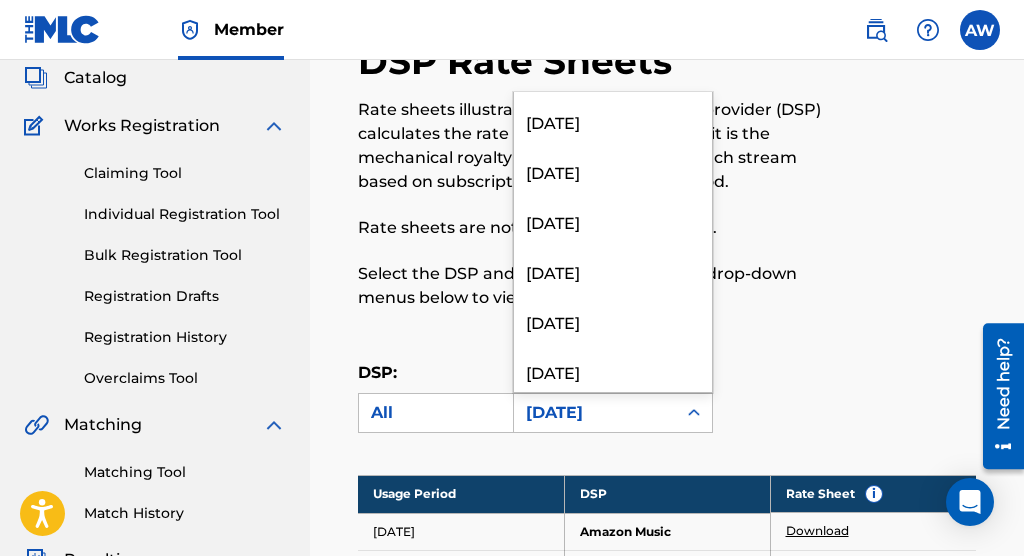 scroll, scrollTop: 1916, scrollLeft: 0, axis: vertical 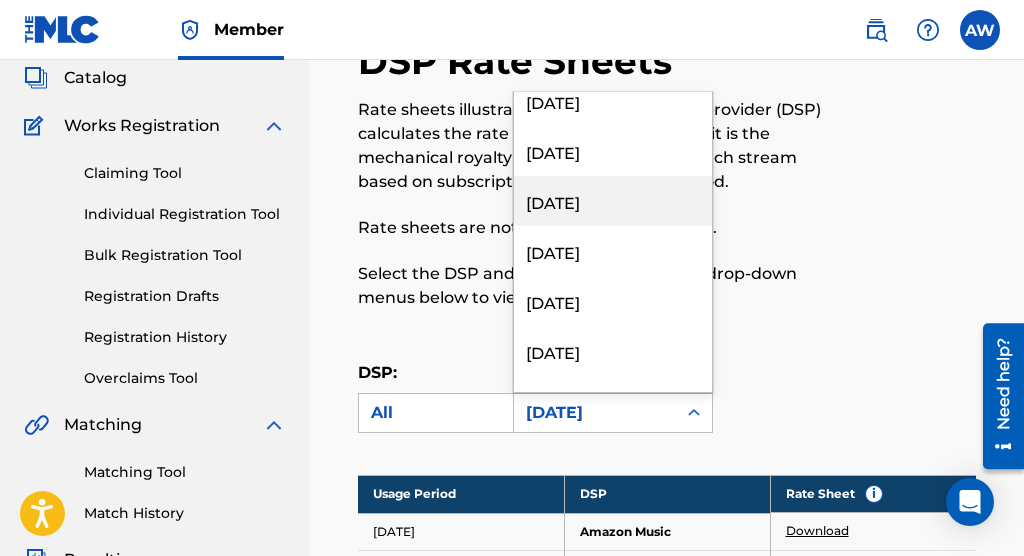 click on "[DATE]" at bounding box center [613, 201] 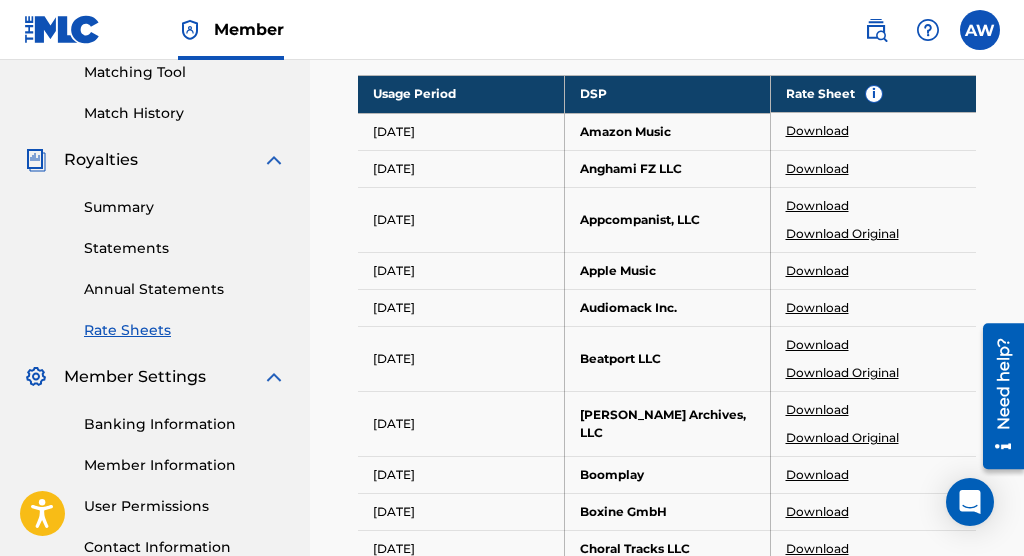 scroll, scrollTop: 421, scrollLeft: 0, axis: vertical 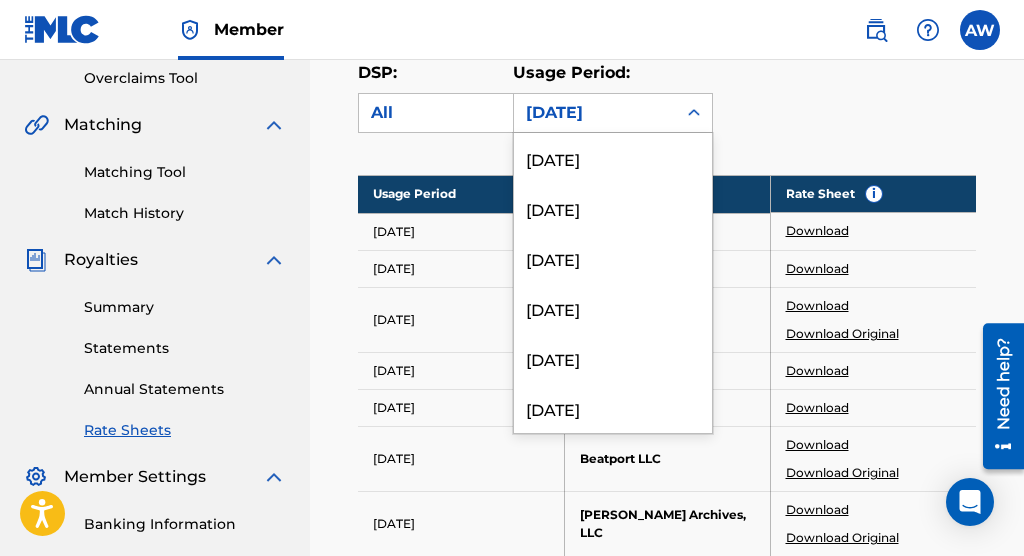 click 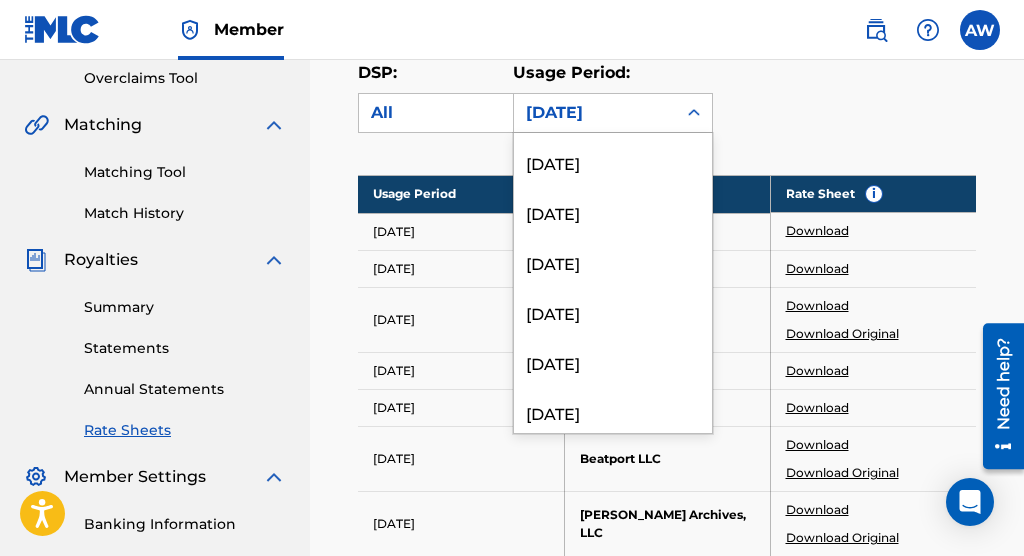 scroll, scrollTop: 1326, scrollLeft: 0, axis: vertical 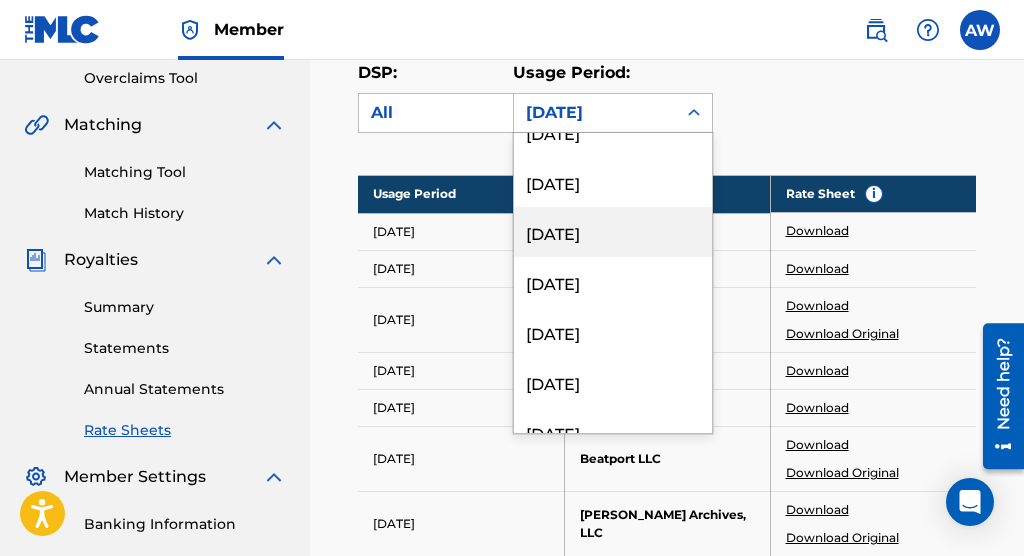 click on "[DATE]" at bounding box center (613, 232) 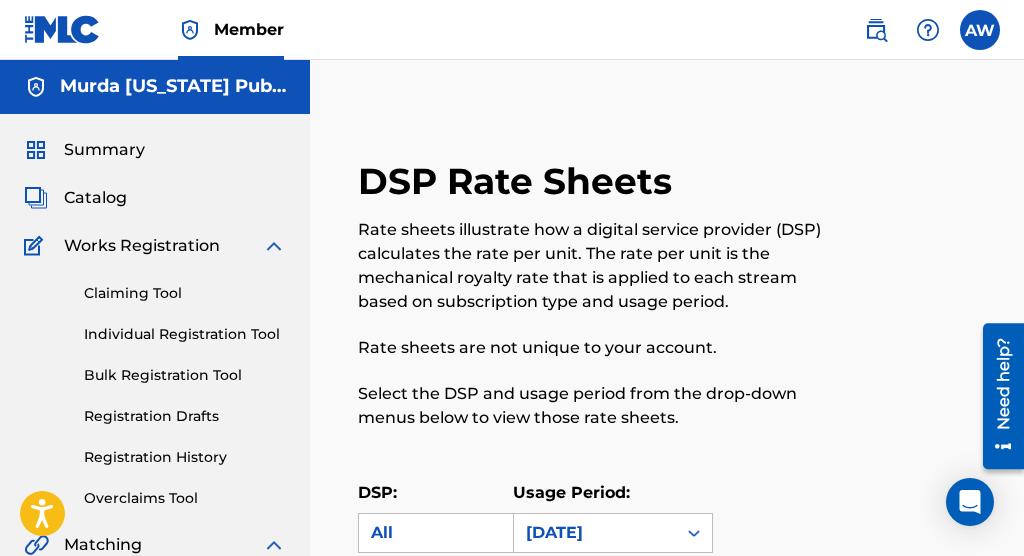 scroll, scrollTop: 0, scrollLeft: 0, axis: both 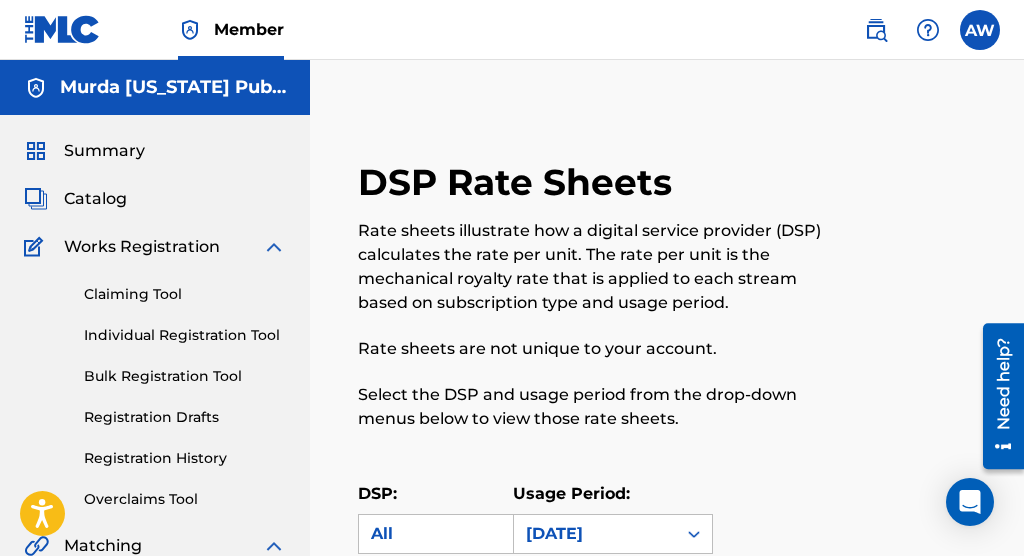 click on "Bulk Registration Tool" at bounding box center [185, 376] 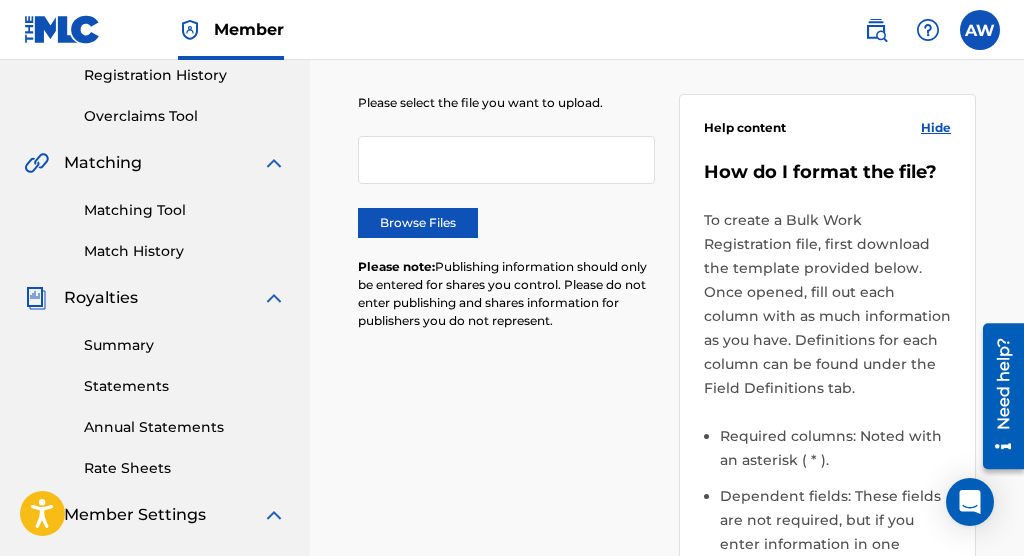 scroll, scrollTop: 400, scrollLeft: 0, axis: vertical 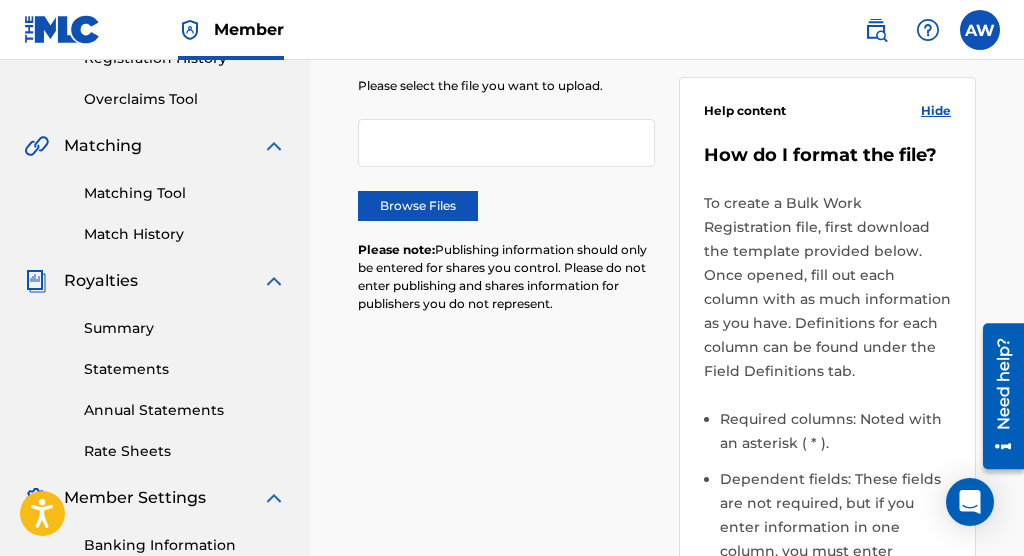 click on "Summary" at bounding box center [185, 328] 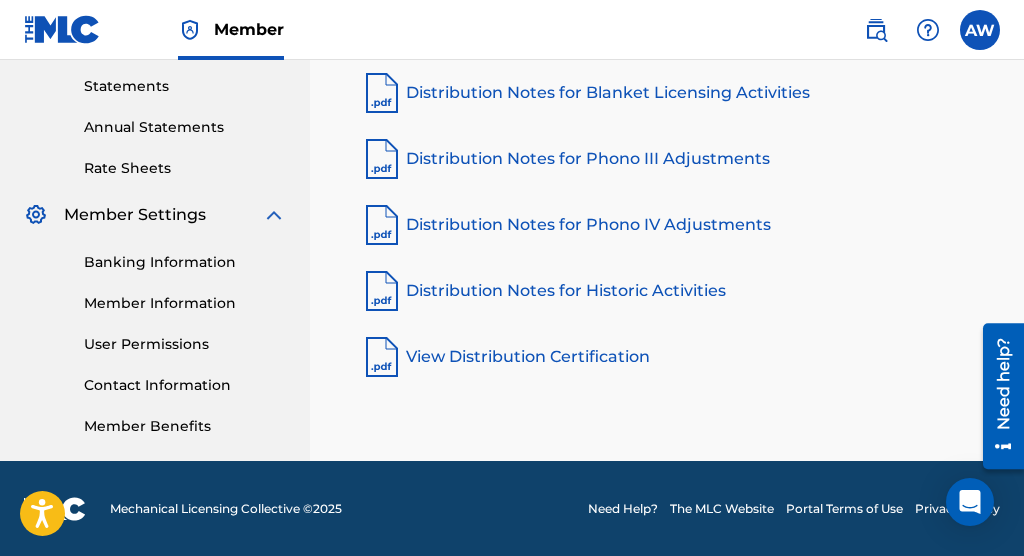 scroll, scrollTop: 684, scrollLeft: 0, axis: vertical 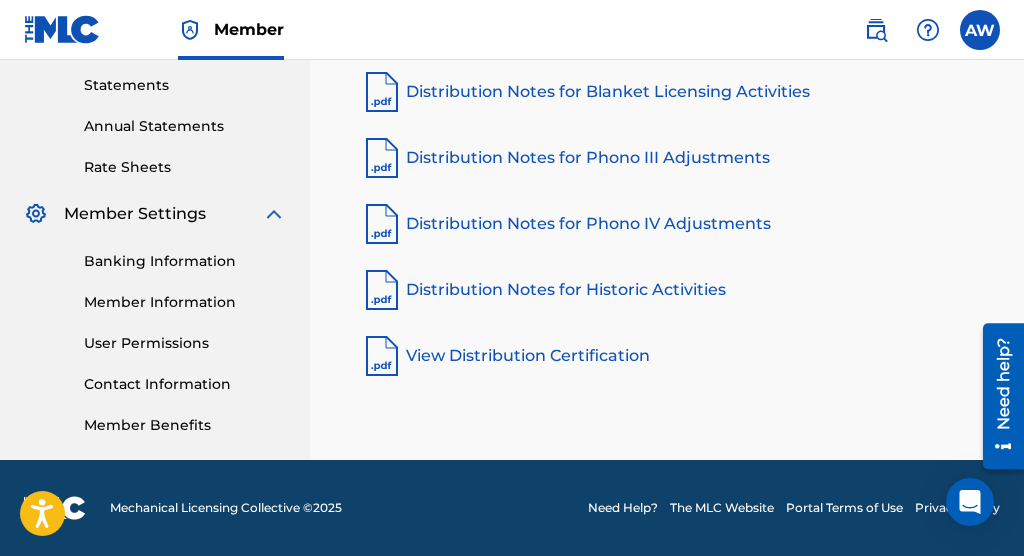 click on "Banking Information" at bounding box center [185, 261] 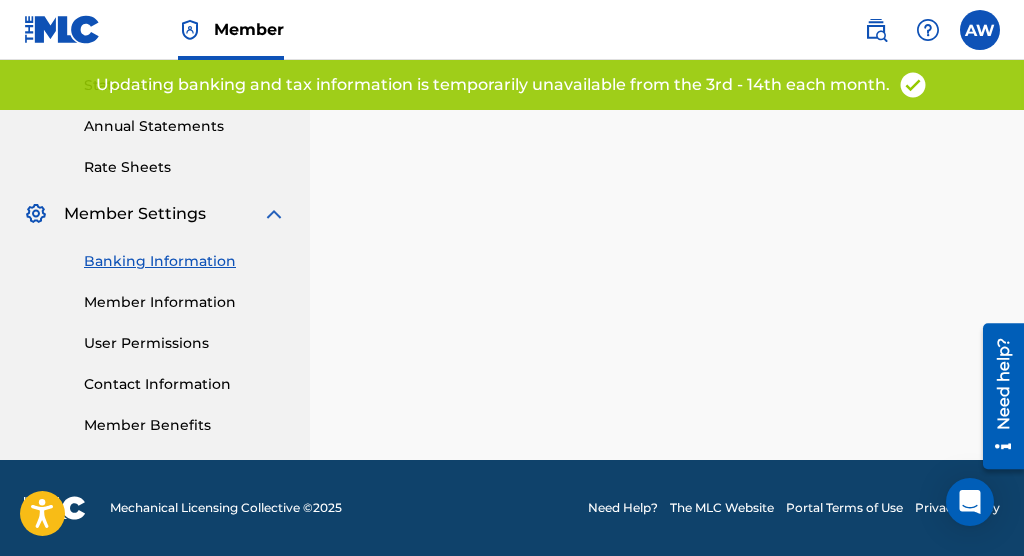 scroll, scrollTop: 0, scrollLeft: 0, axis: both 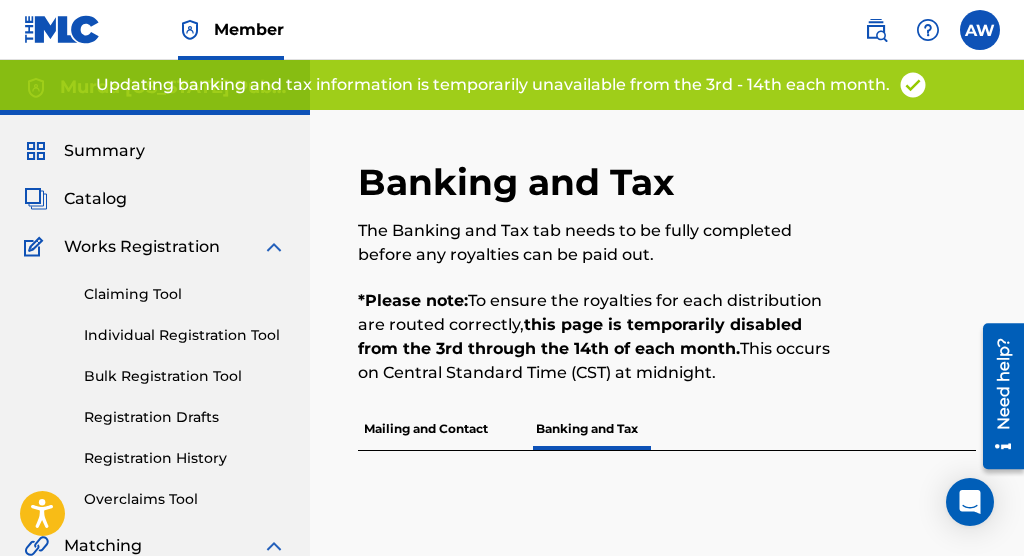 click on "Mailing and Contact" at bounding box center [426, 429] 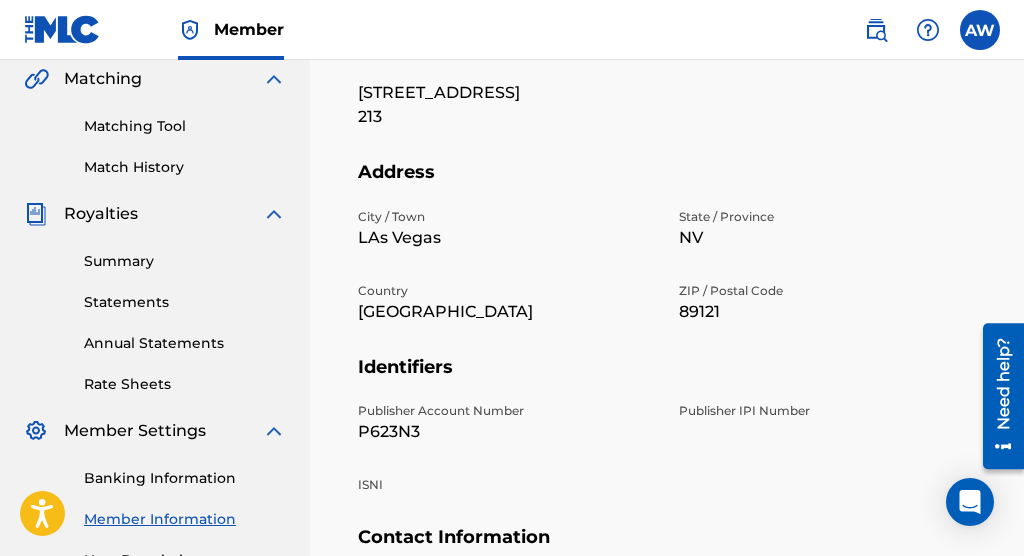 scroll, scrollTop: 400, scrollLeft: 0, axis: vertical 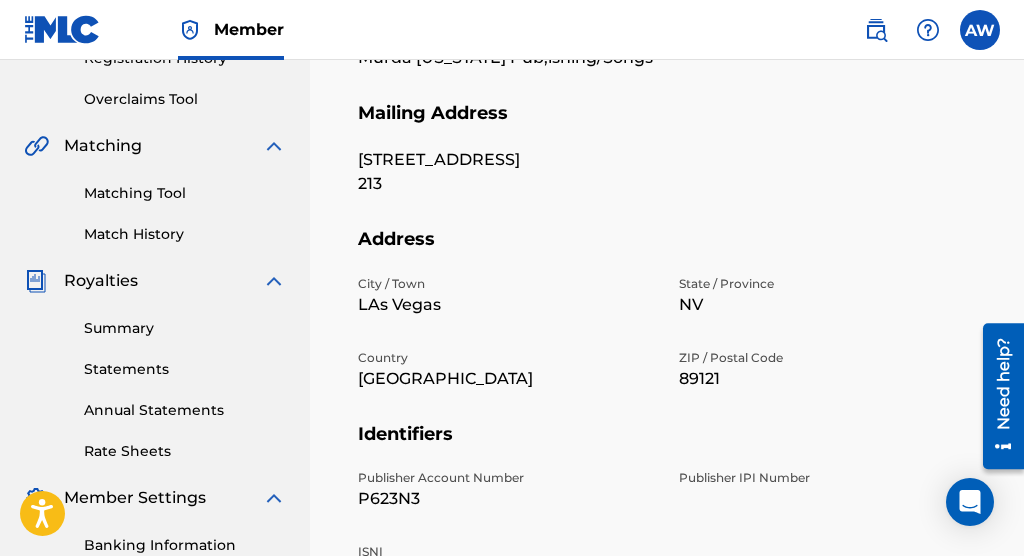 click on "Summary" at bounding box center (185, 328) 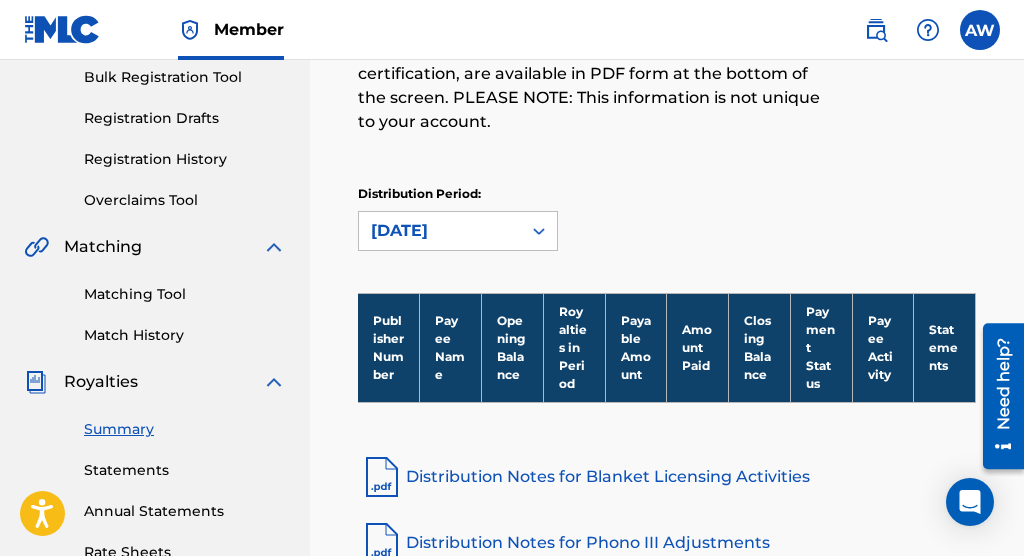 scroll, scrollTop: 300, scrollLeft: 0, axis: vertical 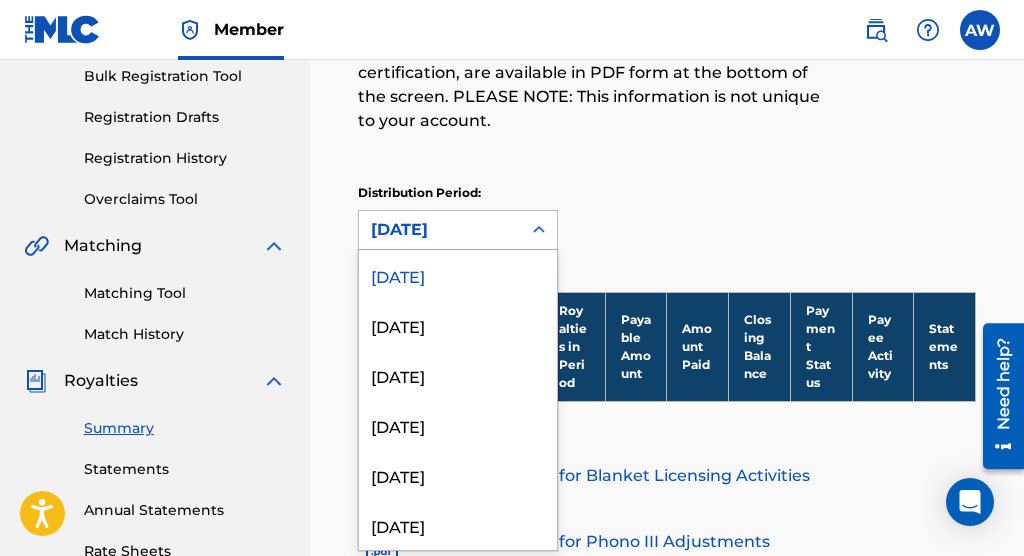 click on "[DATE]" at bounding box center [440, 230] 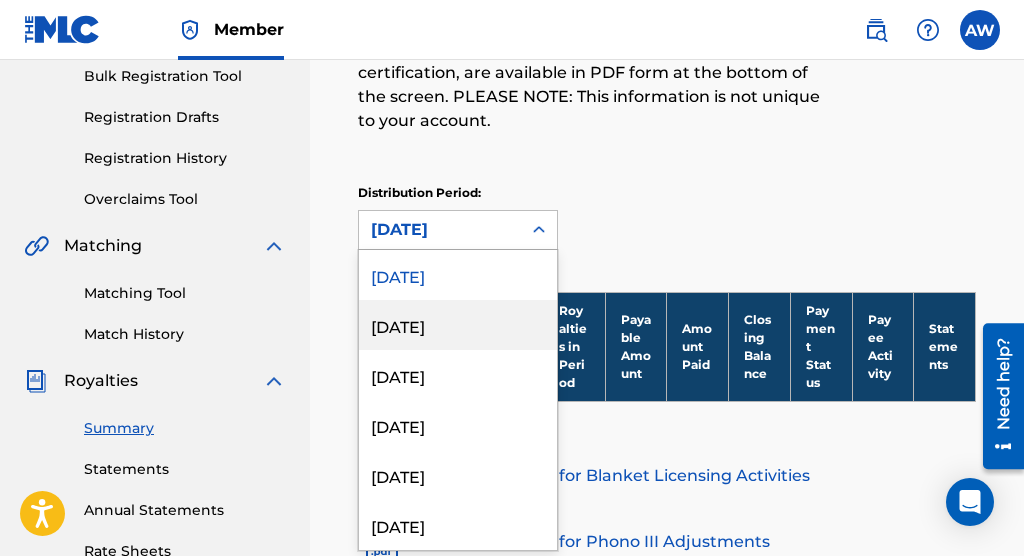 click on "[DATE]" at bounding box center [458, 325] 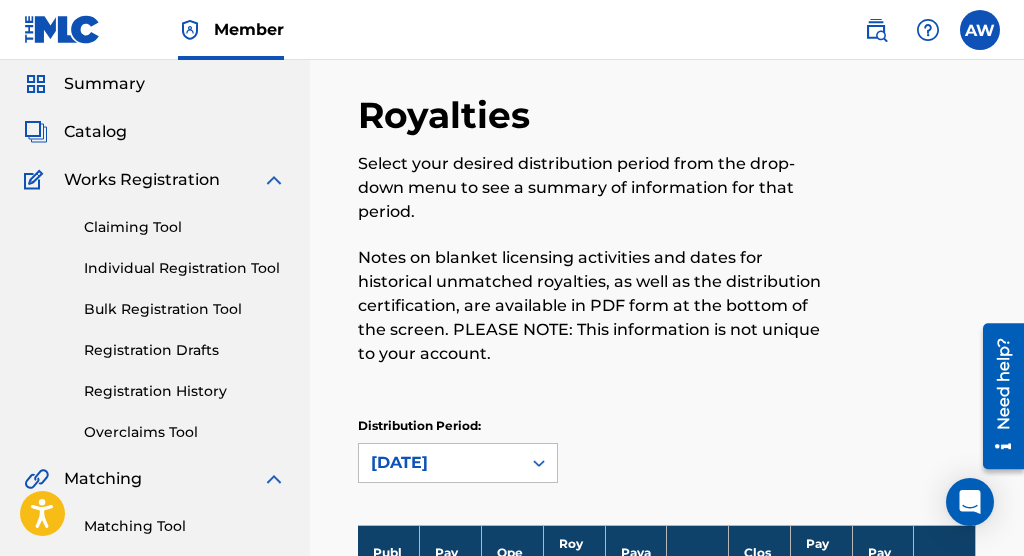 scroll, scrollTop: 0, scrollLeft: 0, axis: both 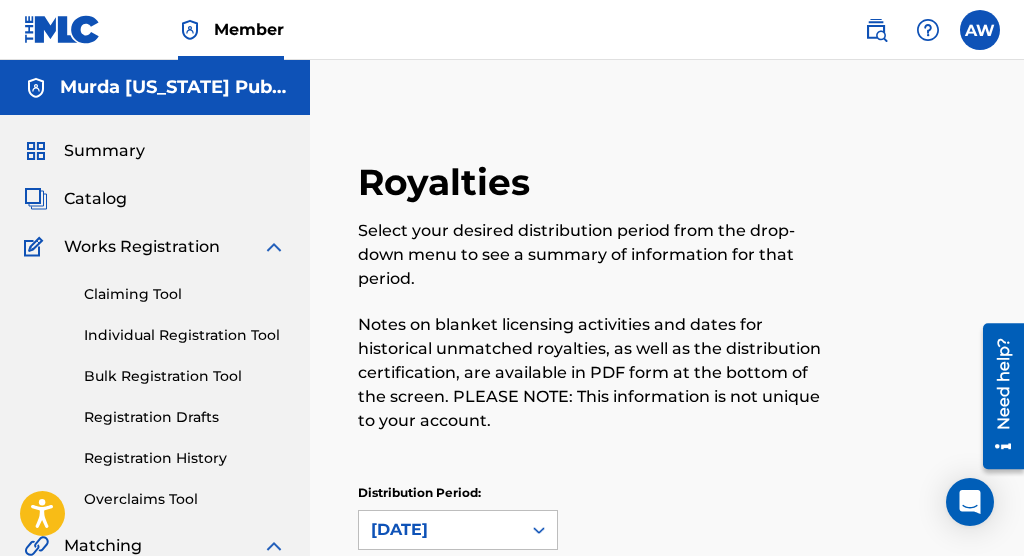 click at bounding box center (980, 30) 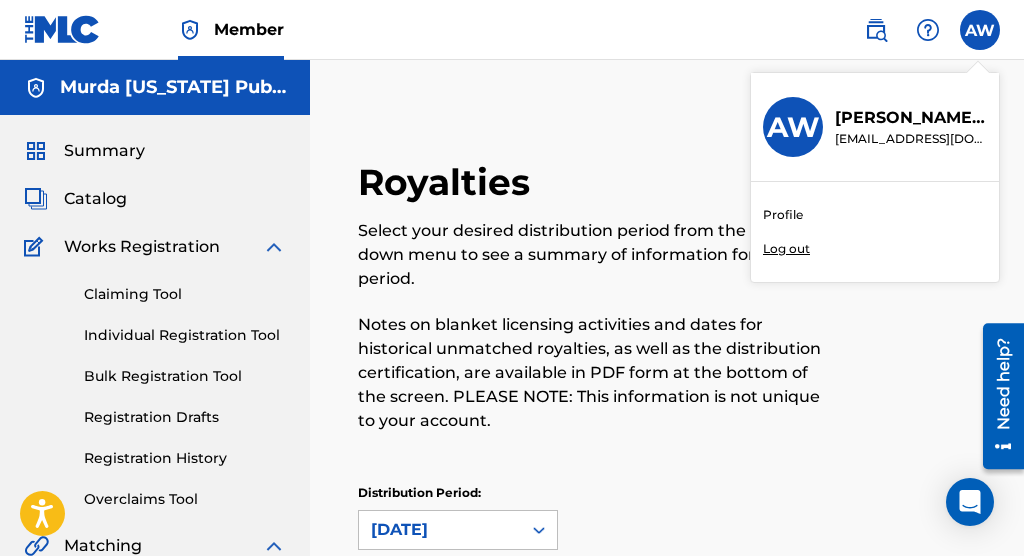 click on "Log out" at bounding box center [786, 249] 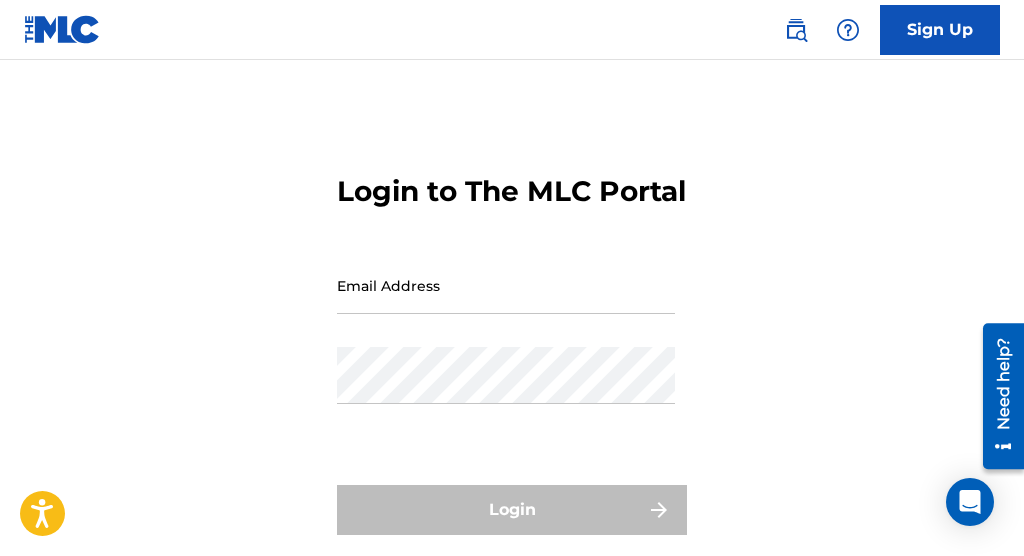 type on "[EMAIL_ADDRESS][DOMAIN_NAME]" 